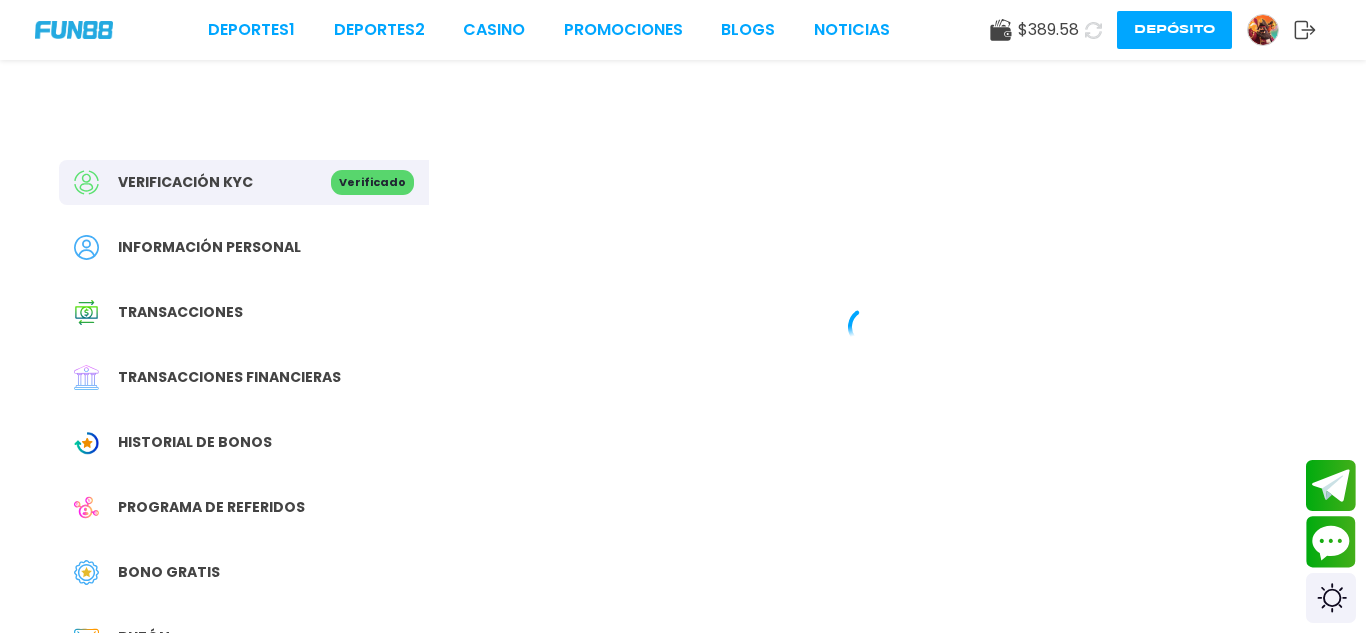 scroll, scrollTop: 0, scrollLeft: 0, axis: both 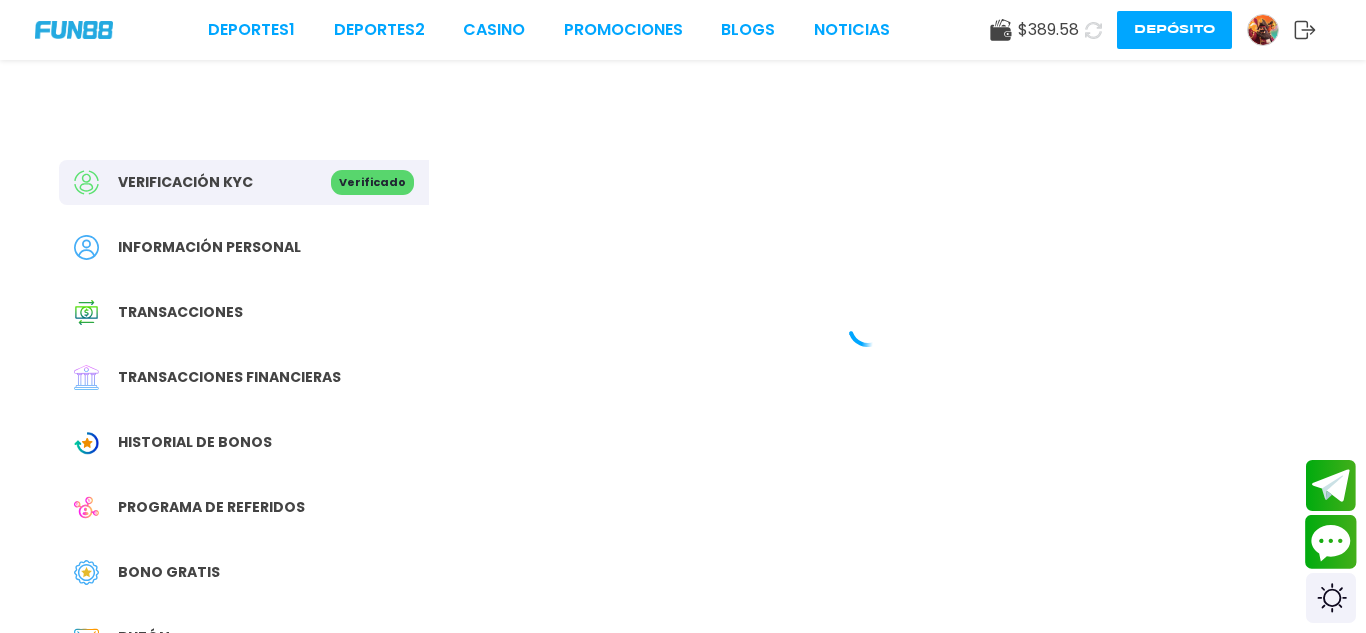 click at bounding box center (1331, 542) 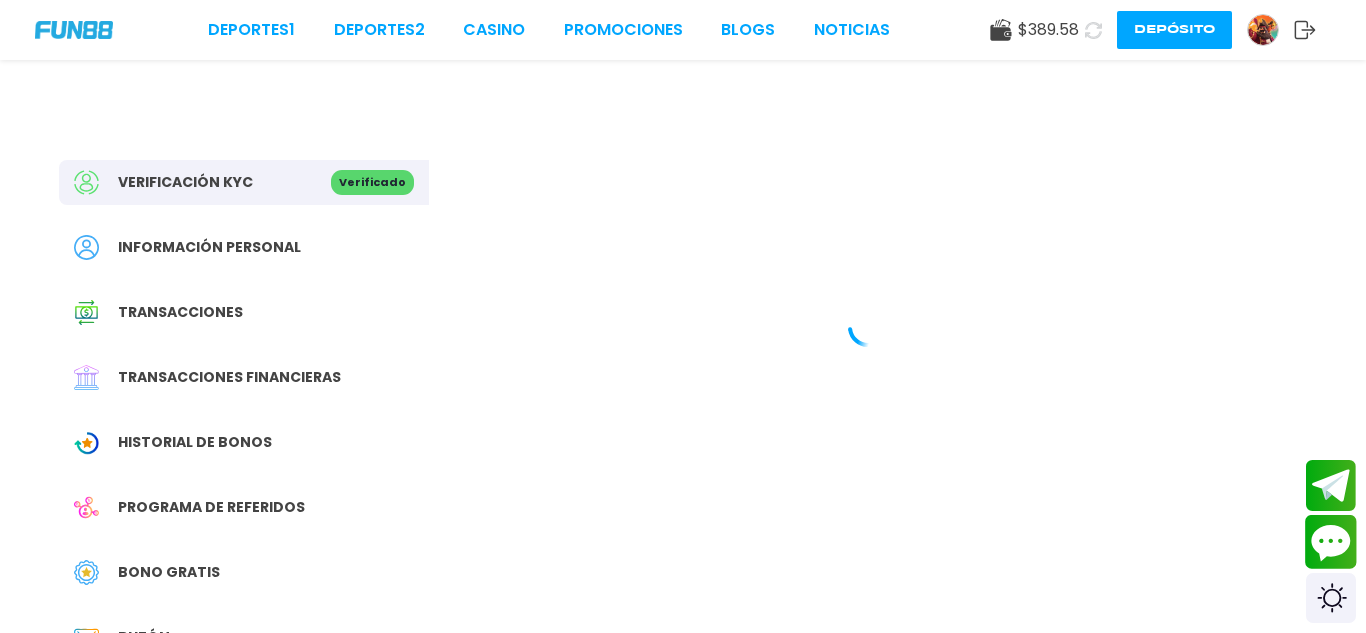 click at bounding box center (1331, 542) 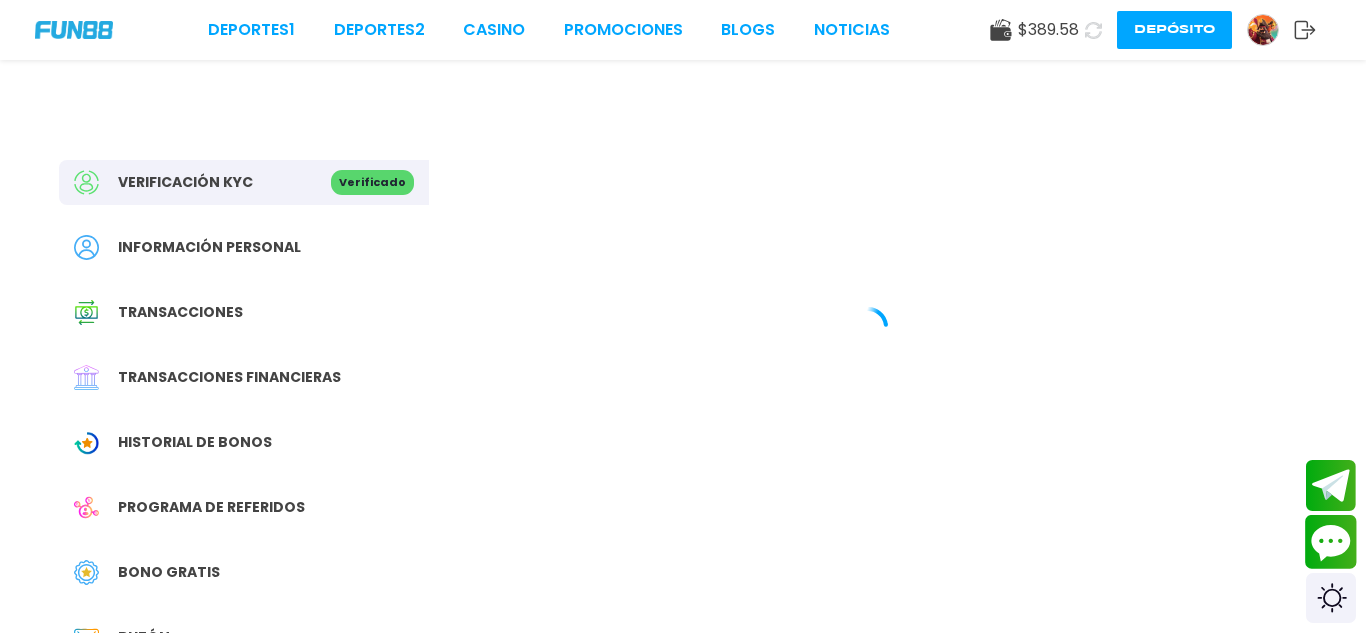 click at bounding box center (1331, 542) 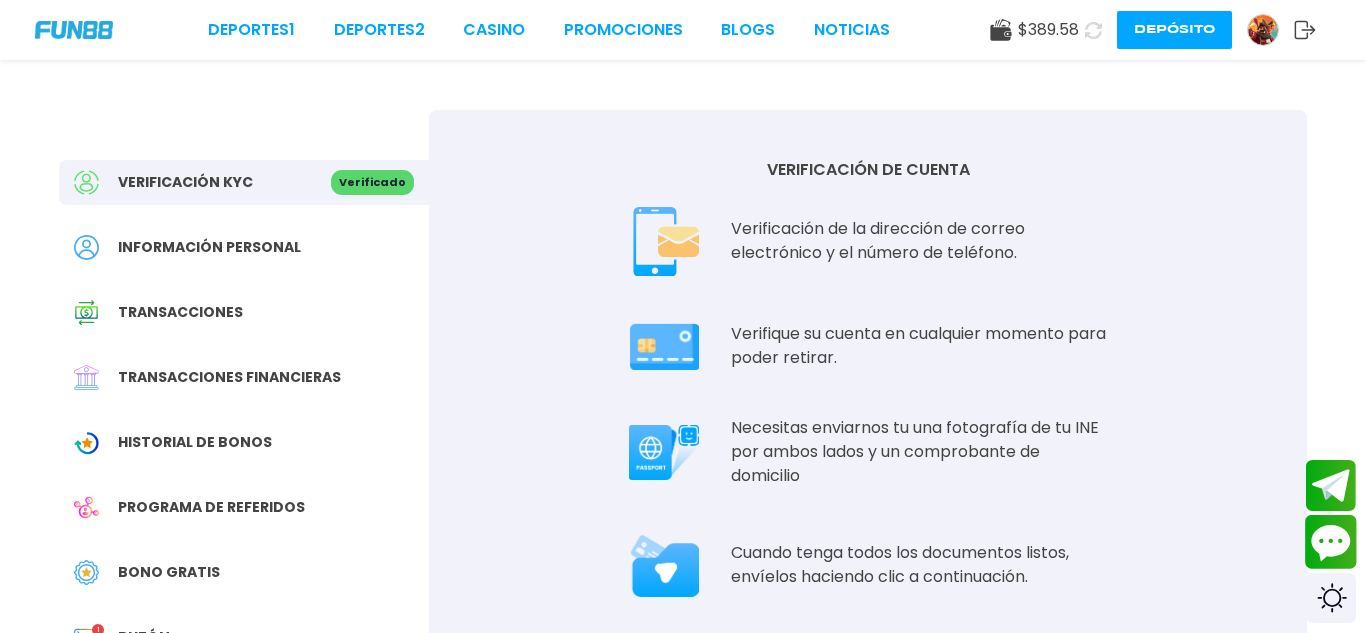 click at bounding box center [1331, 542] 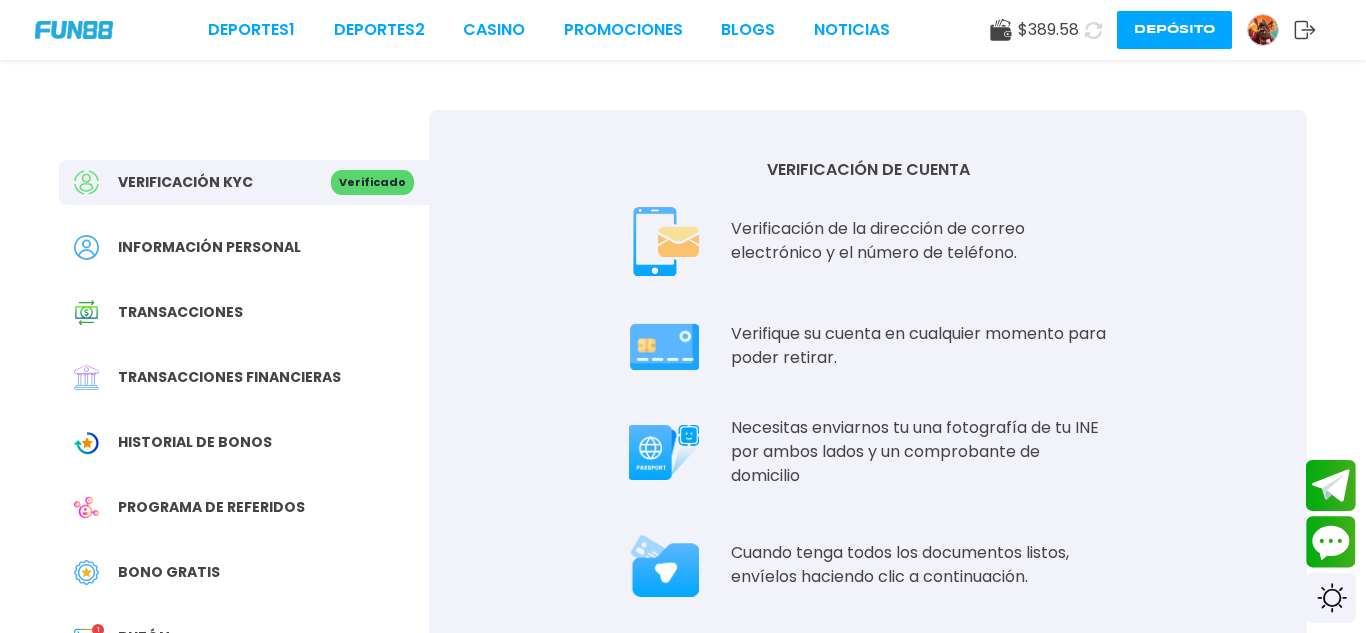 type 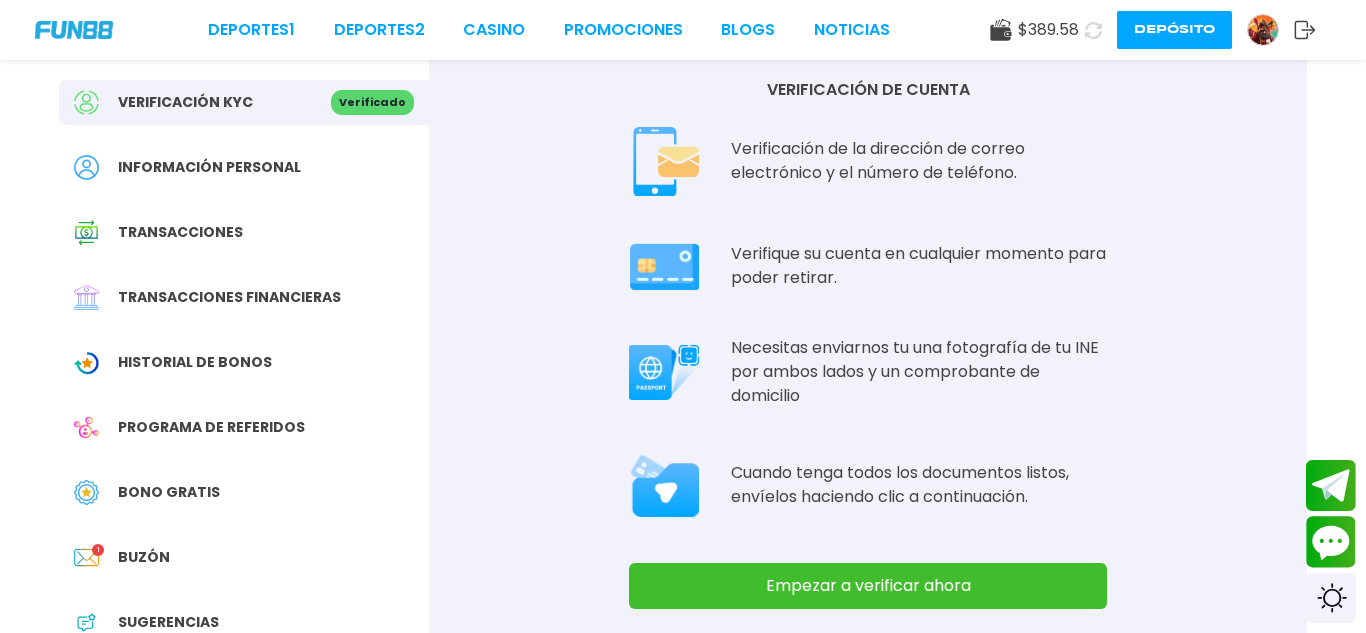 scroll, scrollTop: 120, scrollLeft: 0, axis: vertical 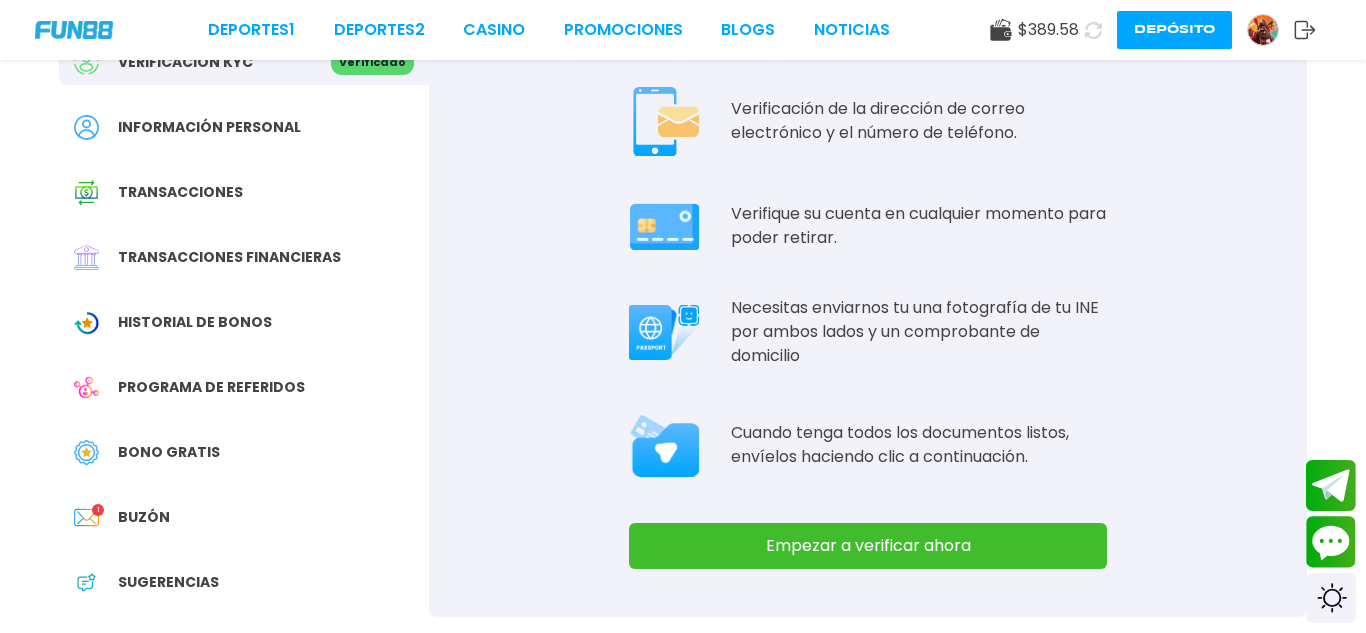 click on "Empezar a verificar ahora" at bounding box center [868, 546] 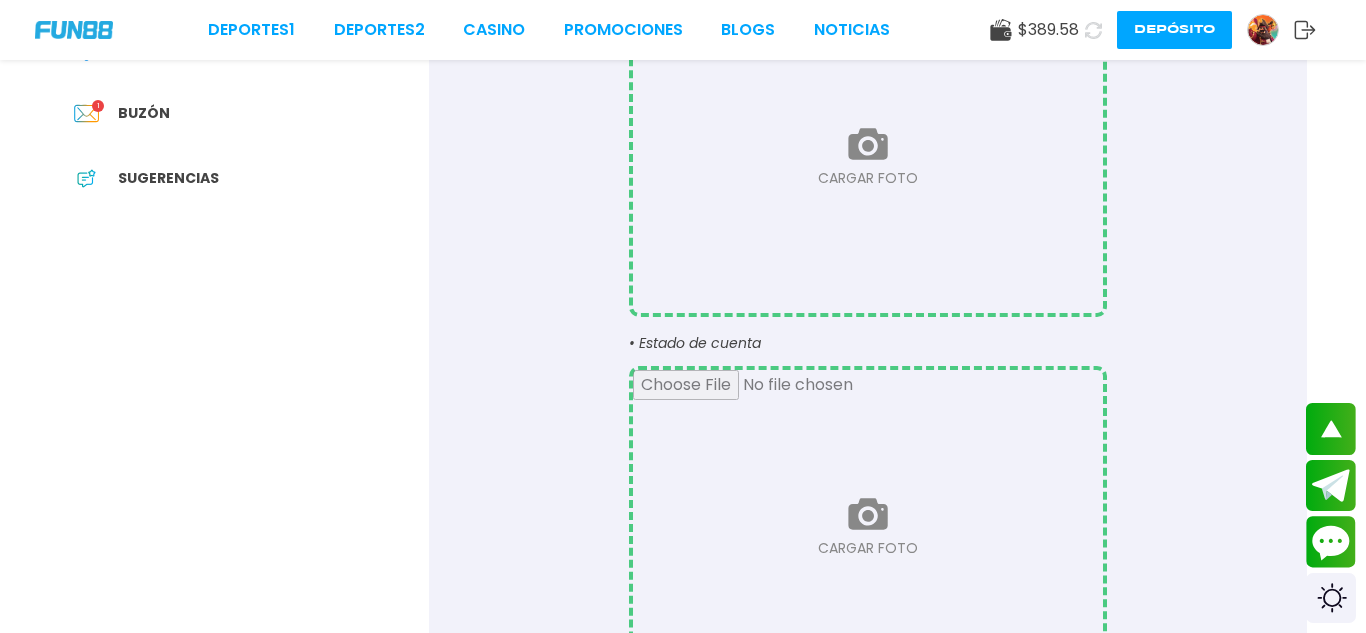 scroll, scrollTop: 560, scrollLeft: 0, axis: vertical 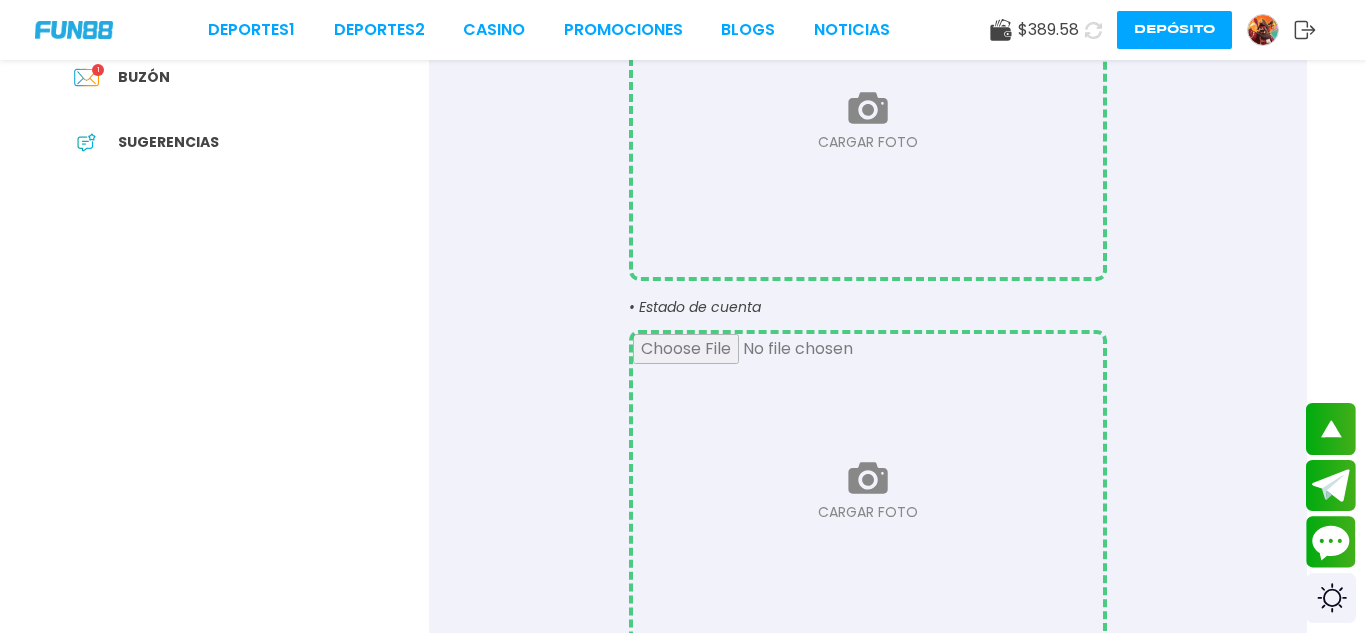 click at bounding box center (868, 490) 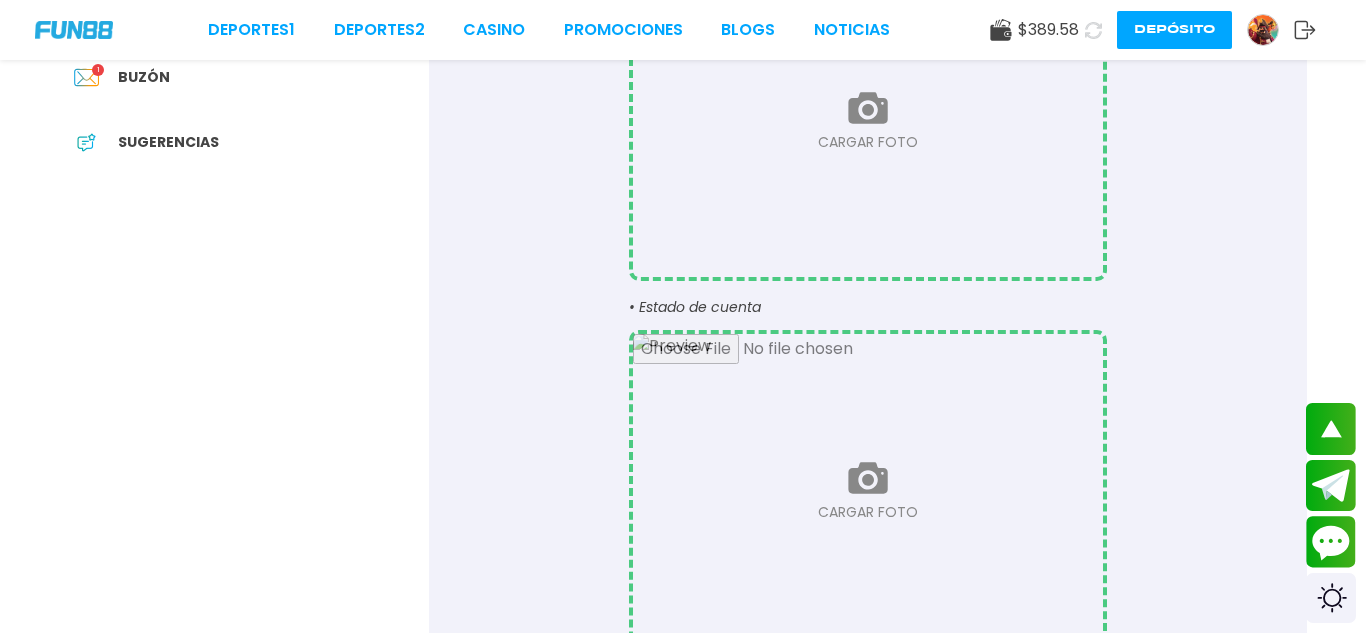click at bounding box center [868, 120] 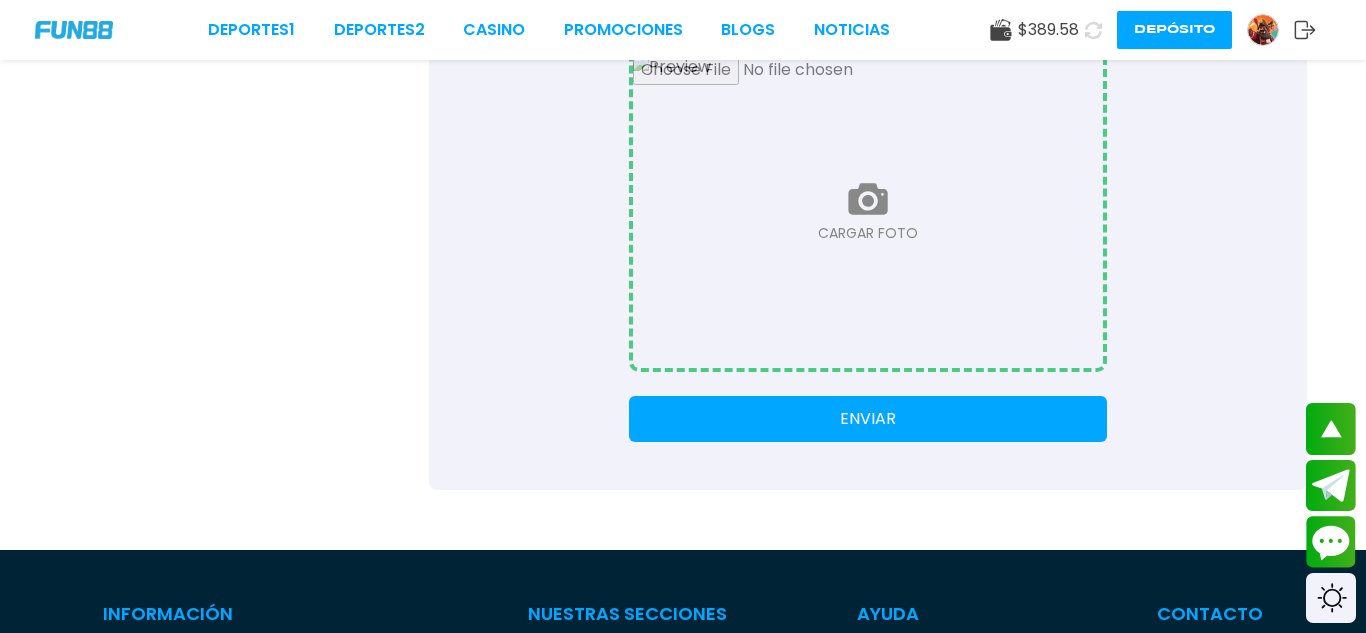 scroll, scrollTop: 840, scrollLeft: 0, axis: vertical 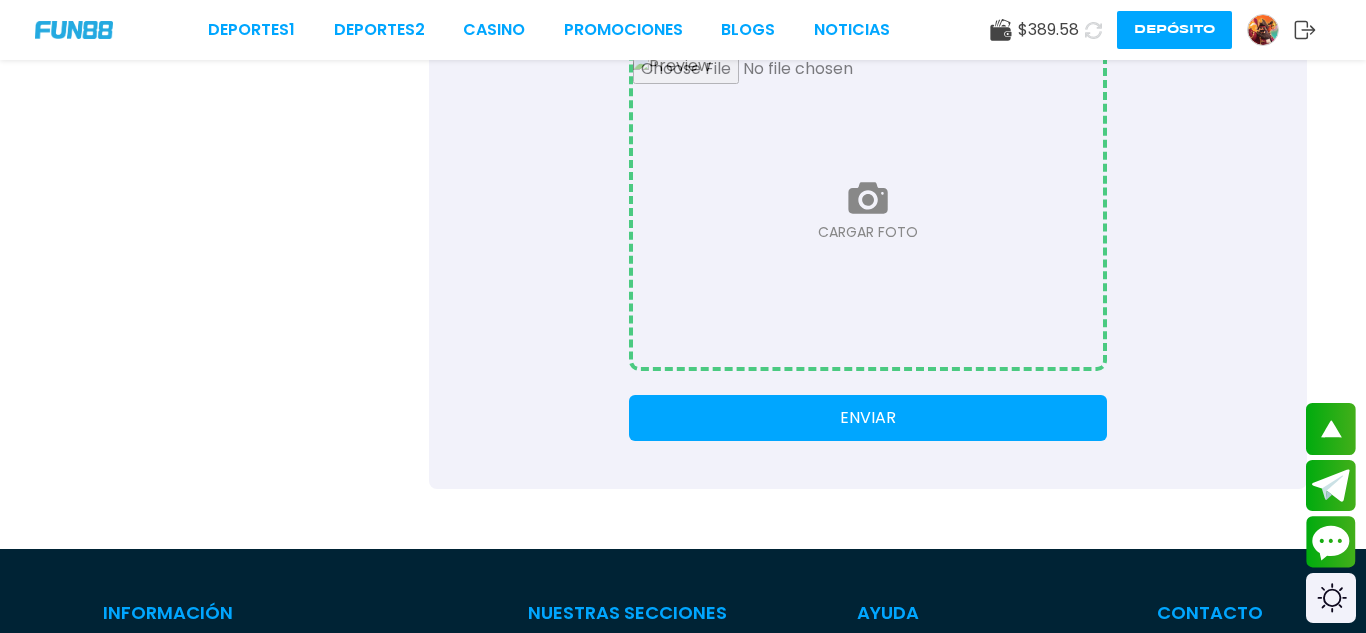 click on "ENVIAR" at bounding box center (868, 418) 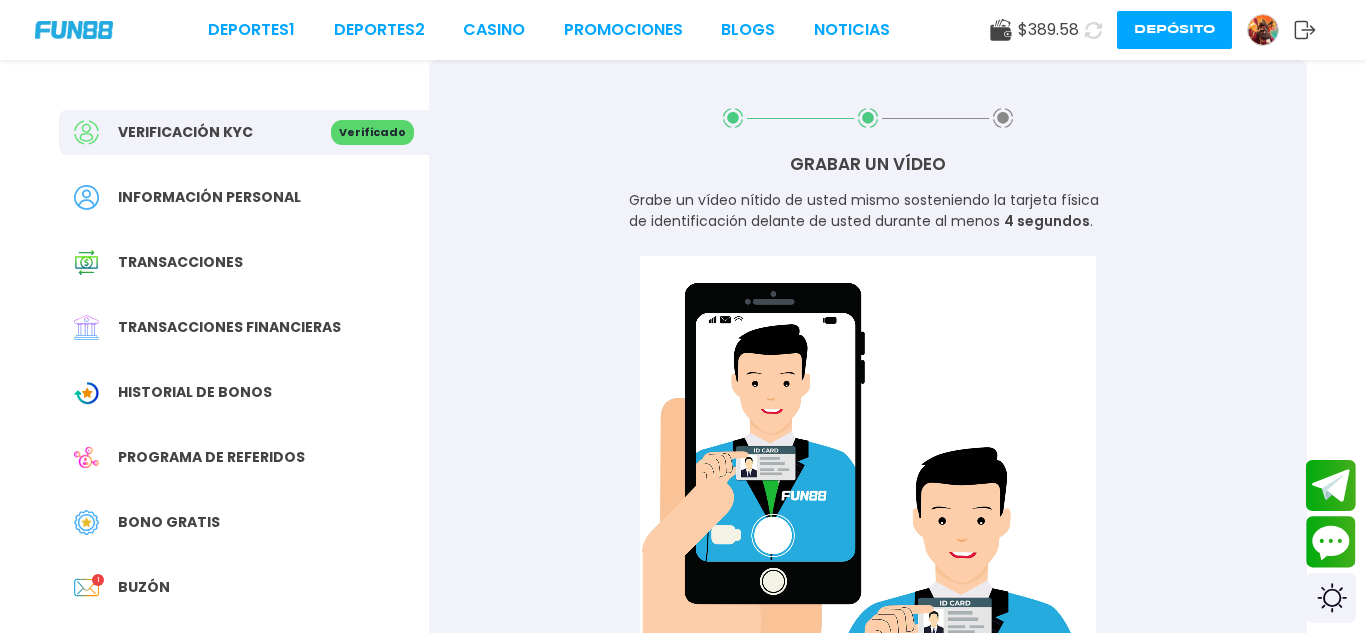 scroll, scrollTop: 0, scrollLeft: 0, axis: both 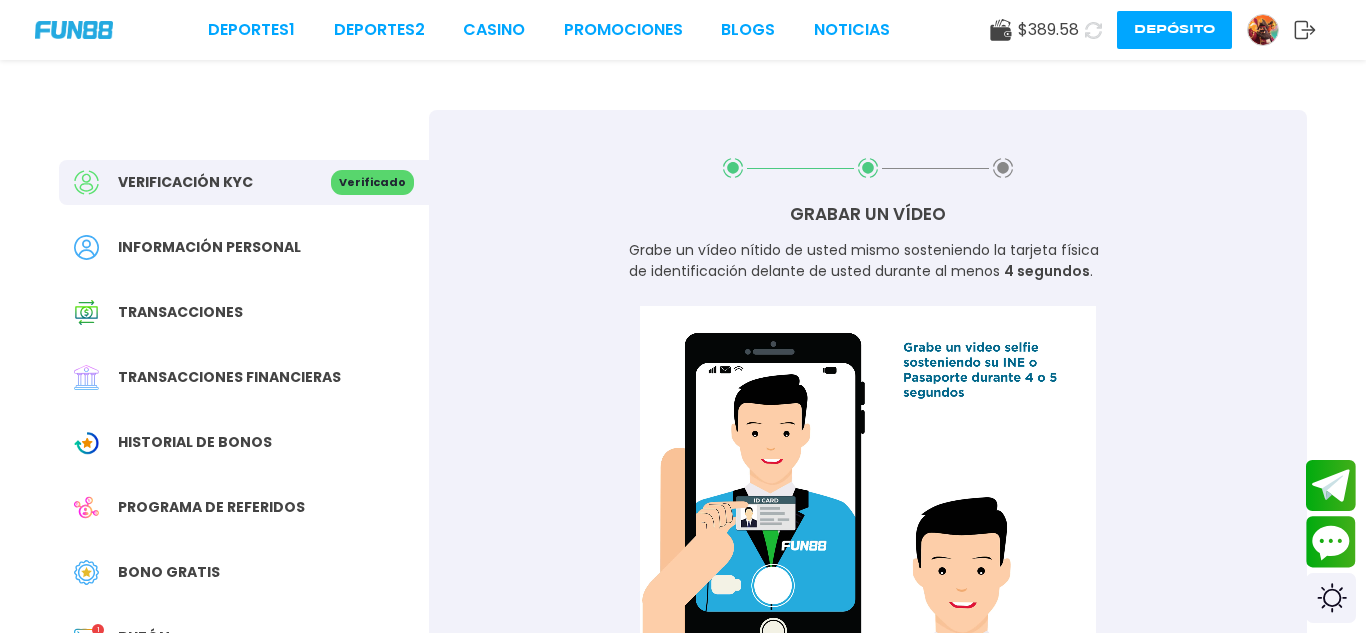 click on "GRABAR UN VÍDEO Grabe un vídeo nítido de usted mismo sosteniendo la tarjeta física de identificación delante de usted durante al menos   4 segundos . Su navegador no soporta la etiqueta de vídeo. INICIAR GRABACIÓN RFC SIGUIENTE" at bounding box center [868, 559] 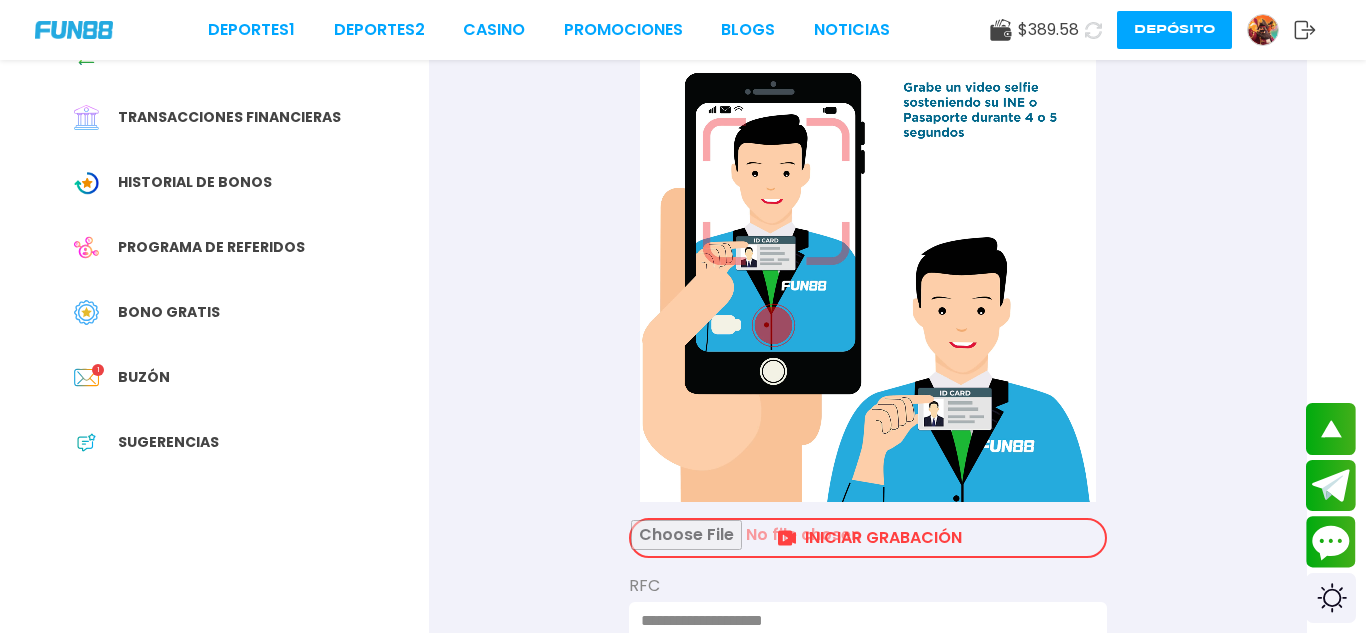 scroll, scrollTop: 230, scrollLeft: 0, axis: vertical 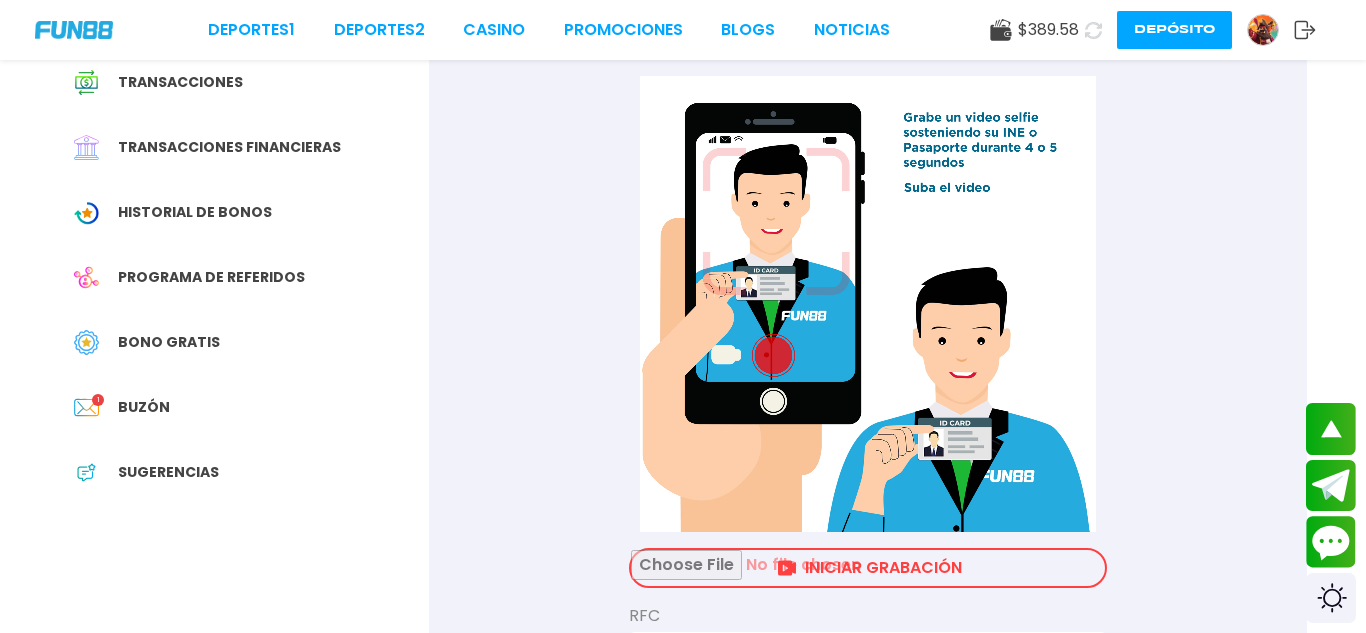 drag, startPoint x: 1365, startPoint y: 129, endPoint x: 1340, endPoint y: 181, distance: 57.697487 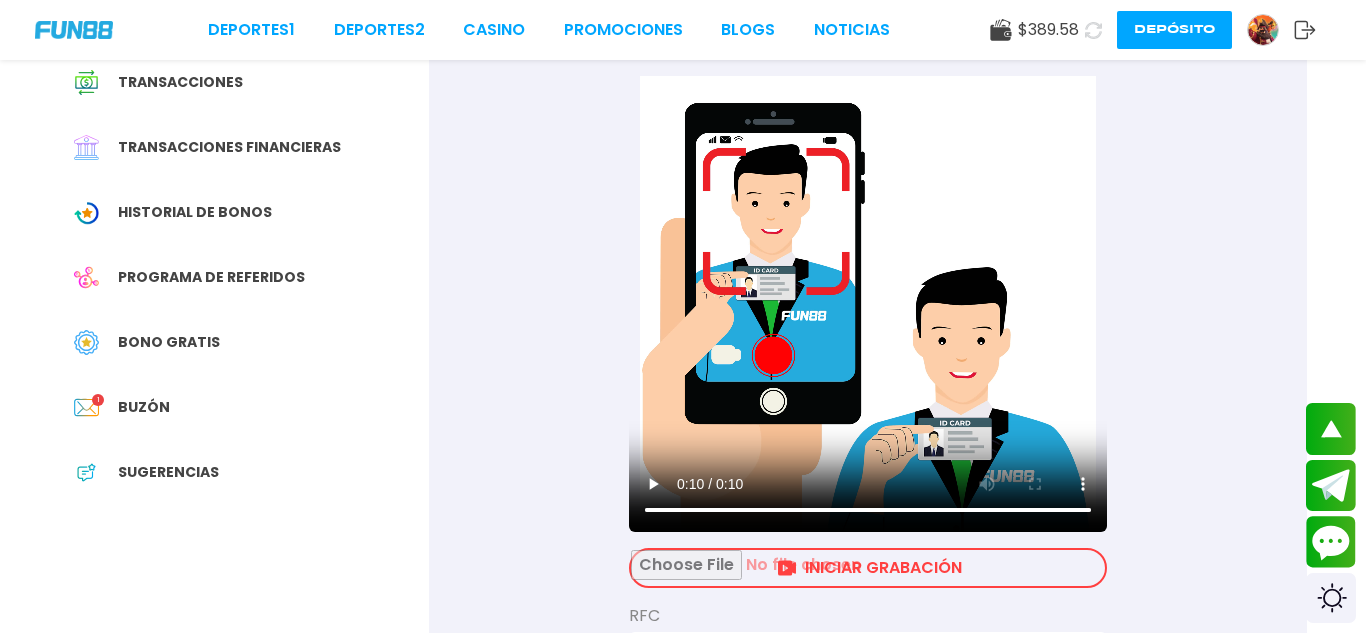 click on "Verificación KYC Verificado Información personal Transacciones Transacciones financieras Historial de Bonos Programa de referidos Bono Gratis Buzón 1 Sugerencias GRABAR UN VÍDEO Grabe un vídeo nítido de usted mismo sosteniendo la tarjeta física de identificación delante de usted durante al menos   4 segundos . Su navegador no soporta la etiqueta de vídeo. INICIAR GRABACIÓN RFC SIGUIENTE" at bounding box center [683, 274] 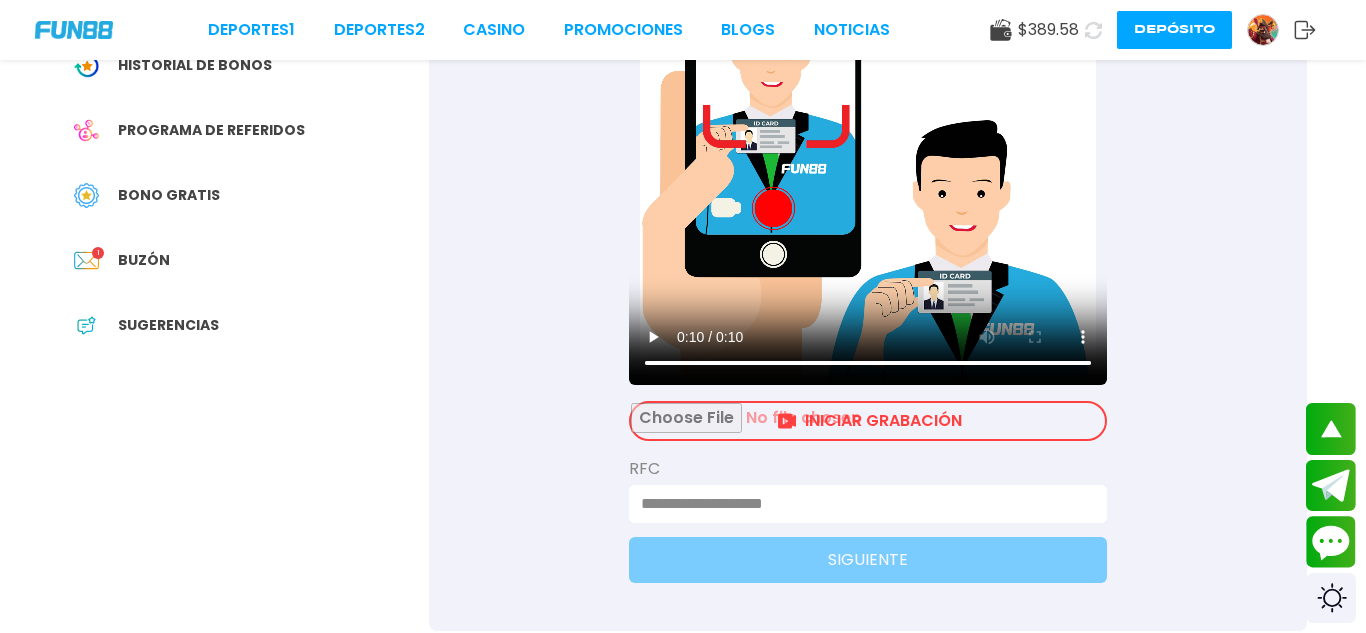 scroll, scrollTop: 383, scrollLeft: 0, axis: vertical 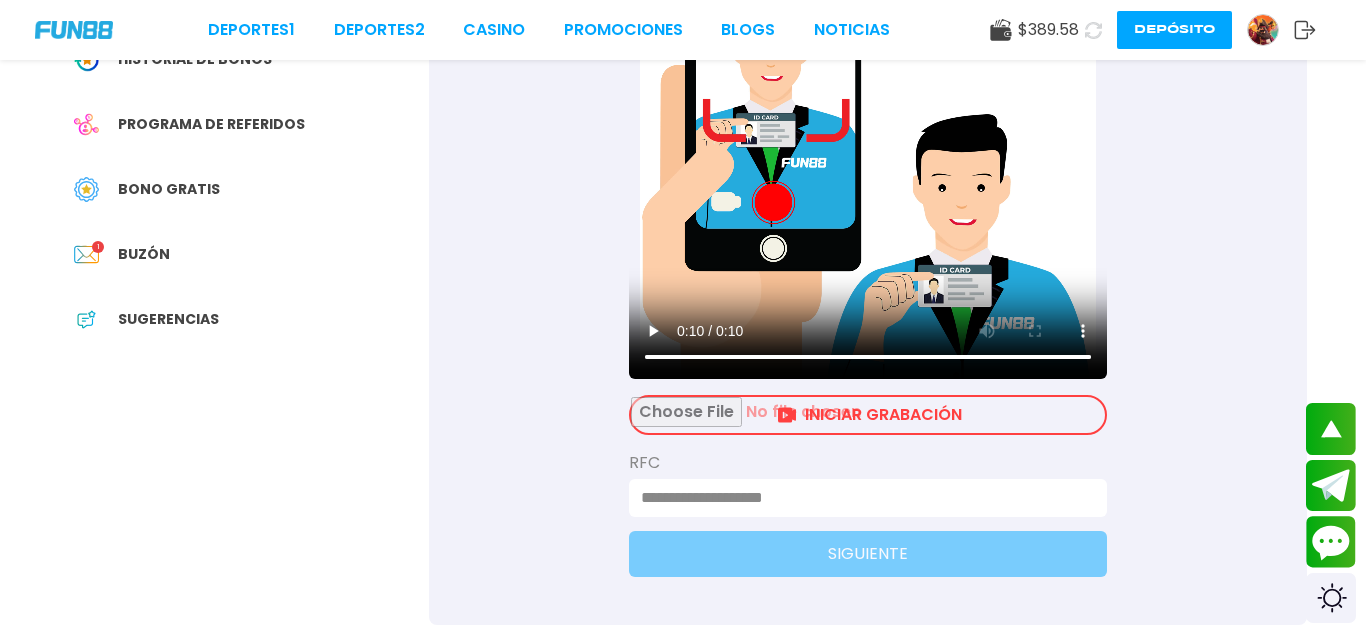 click at bounding box center [862, 498] 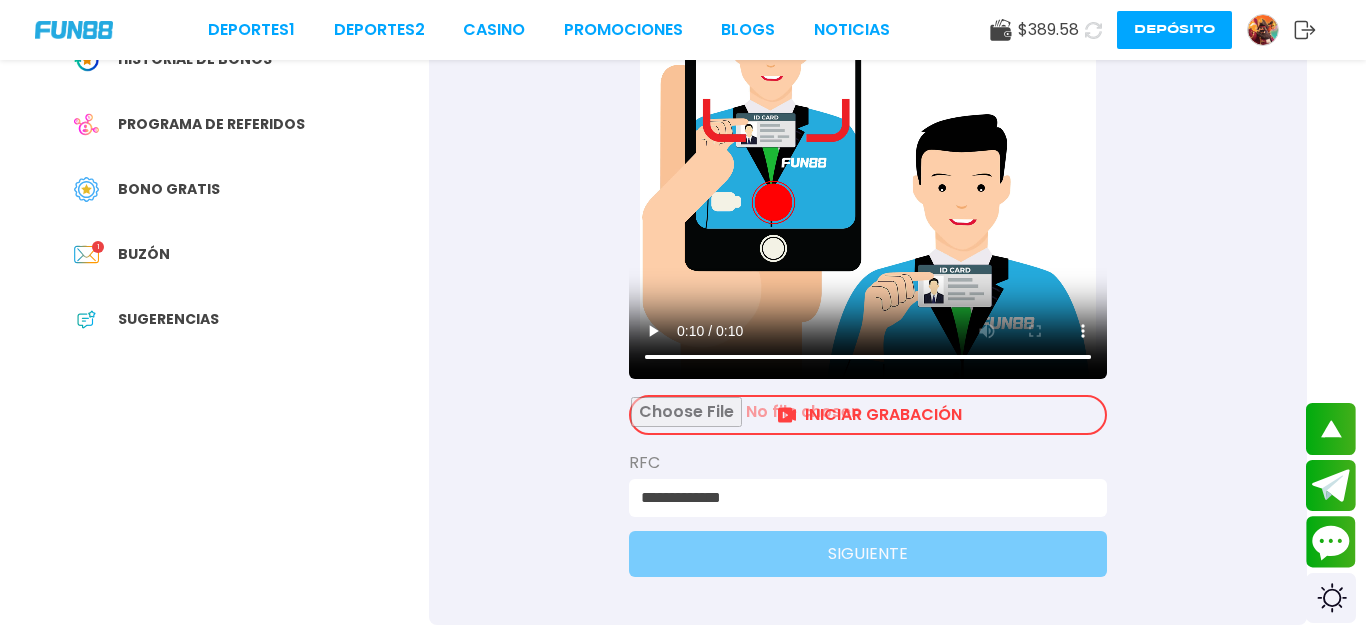 type on "**********" 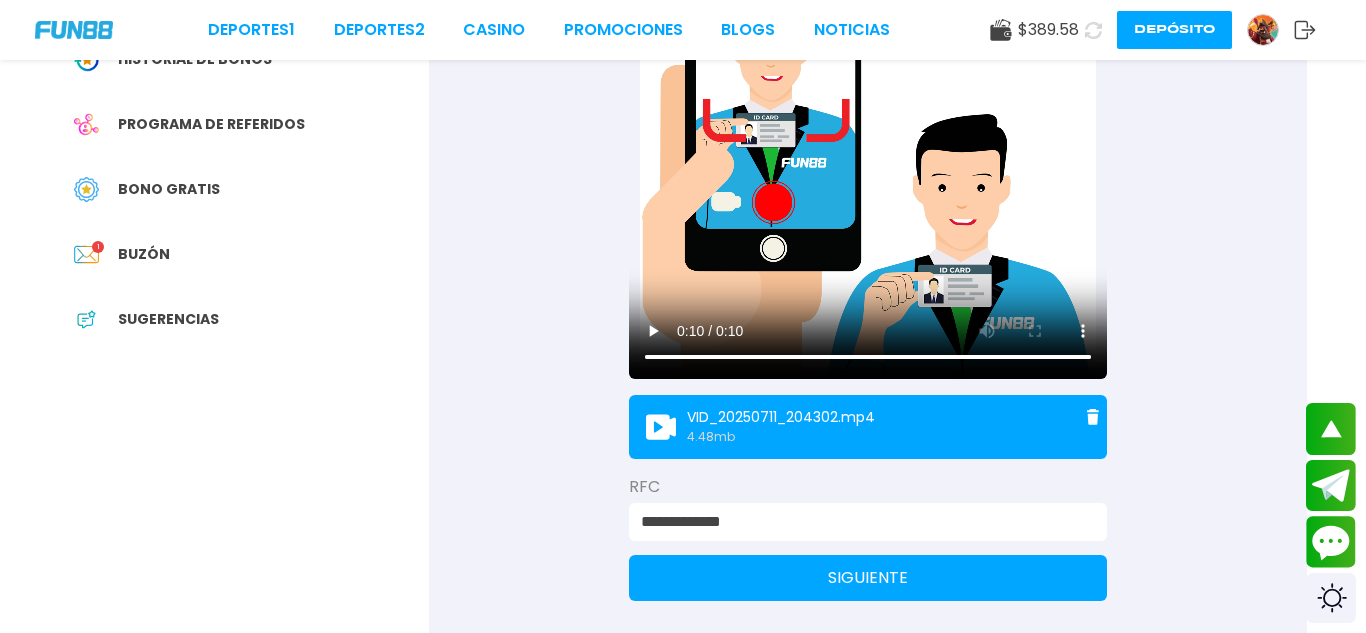 click on "SIGUIENTE" at bounding box center (868, 578) 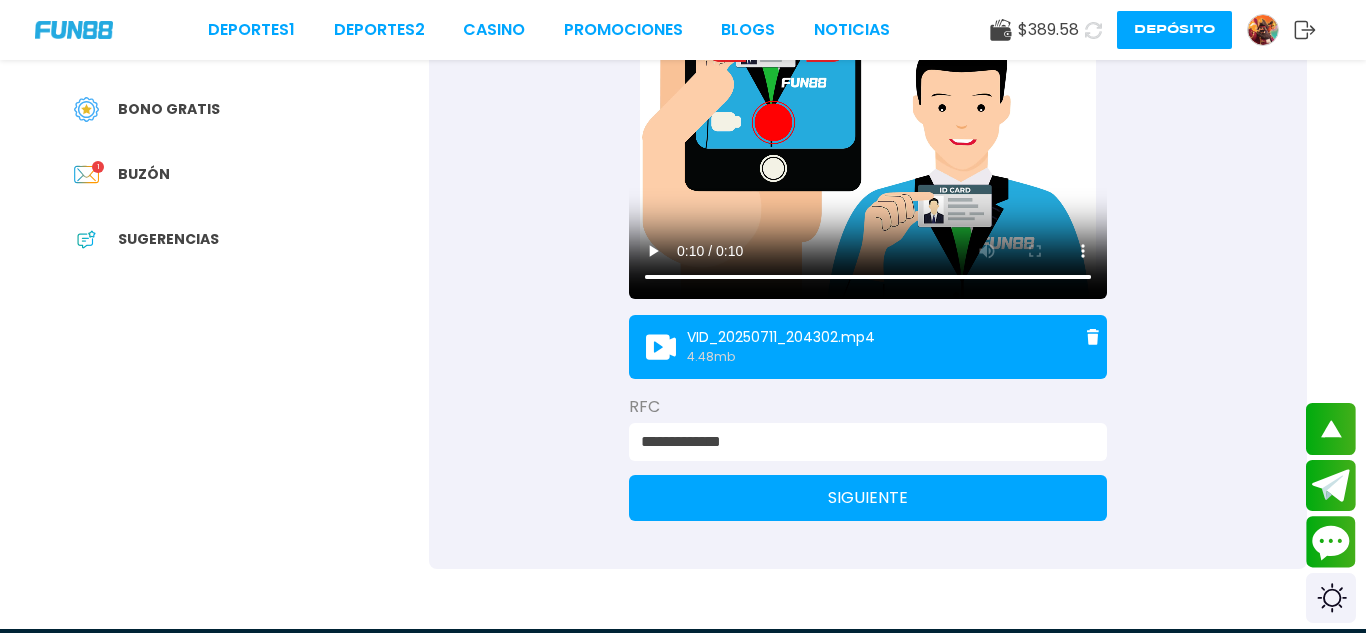scroll, scrollTop: 503, scrollLeft: 0, axis: vertical 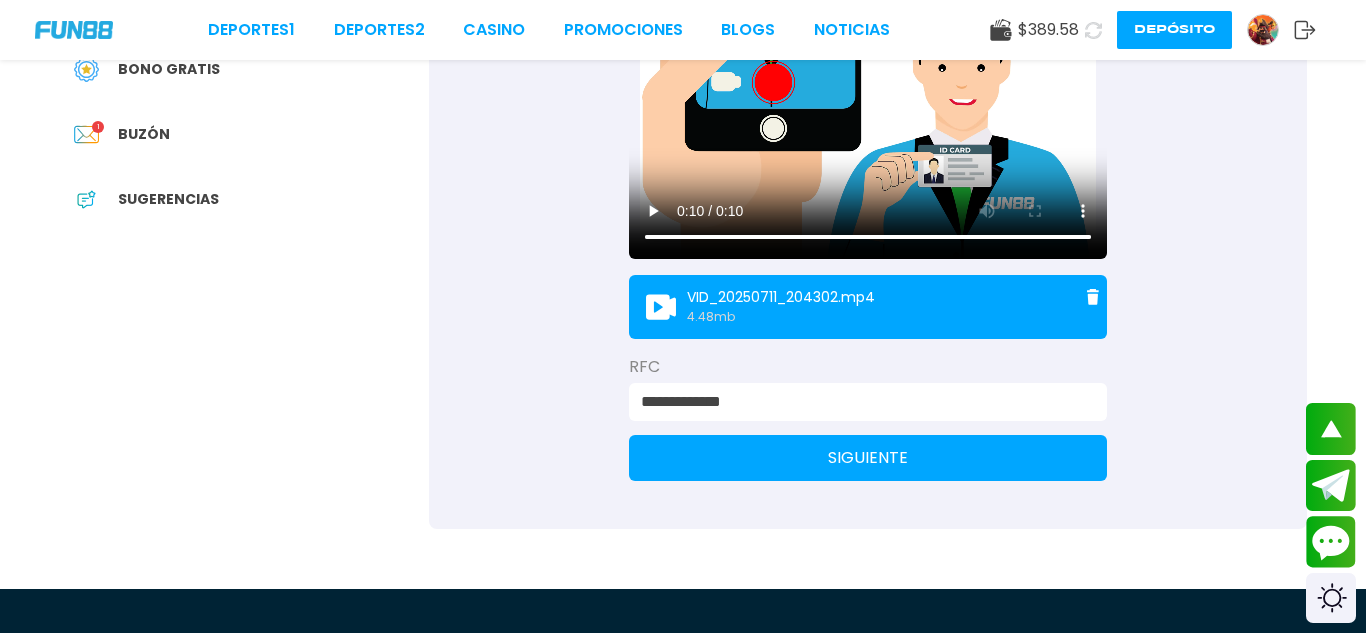 click on "SIGUIENTE" at bounding box center [868, 458] 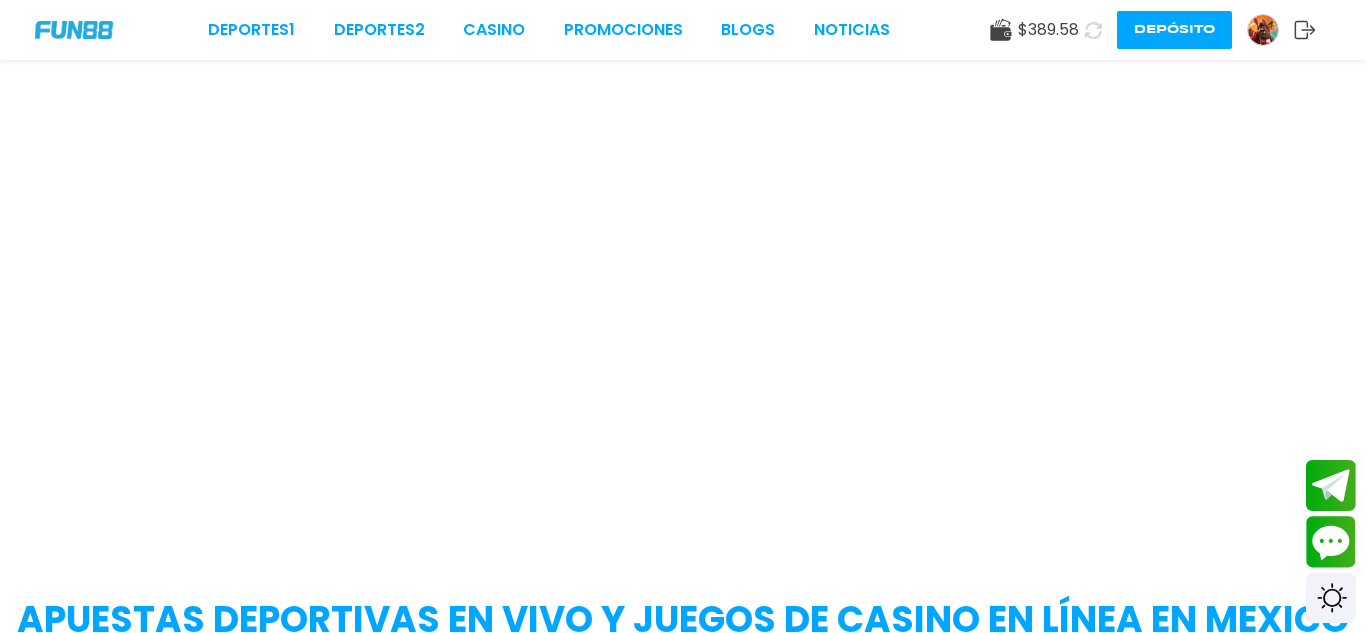 scroll, scrollTop: 0, scrollLeft: 0, axis: both 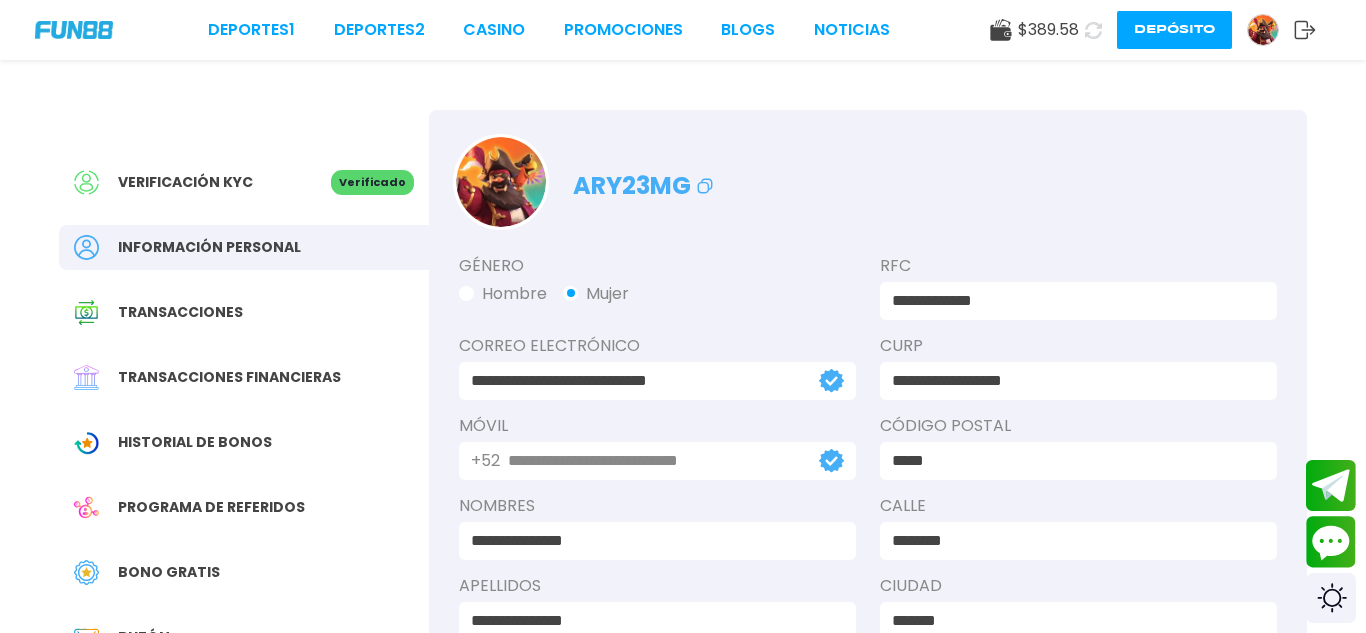 click on "Verificación KYC" at bounding box center [202, 182] 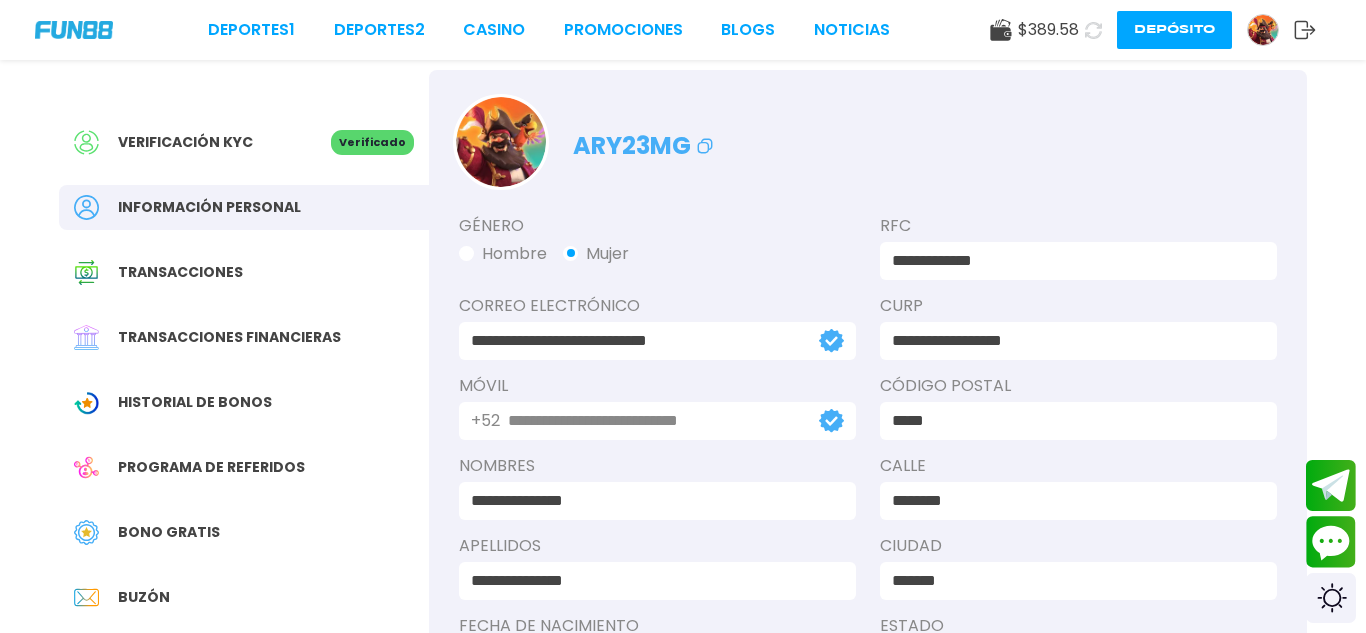 scroll, scrollTop: 0, scrollLeft: 0, axis: both 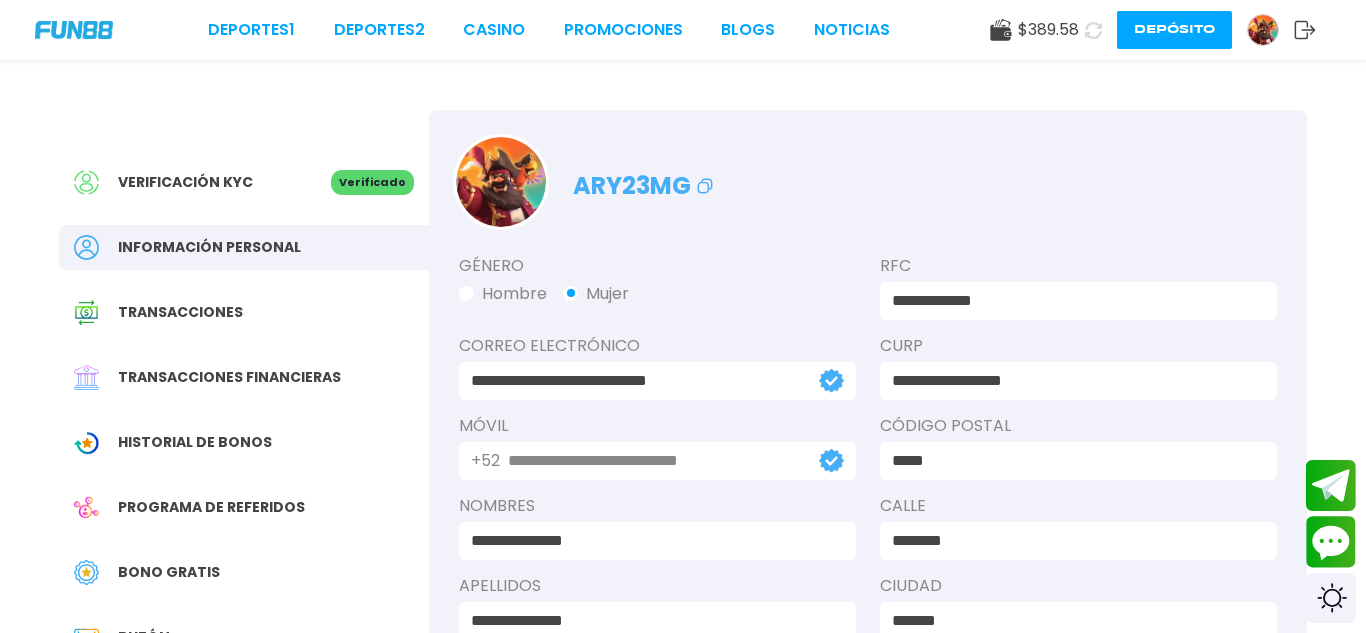 click on "Verificado" at bounding box center (372, 182) 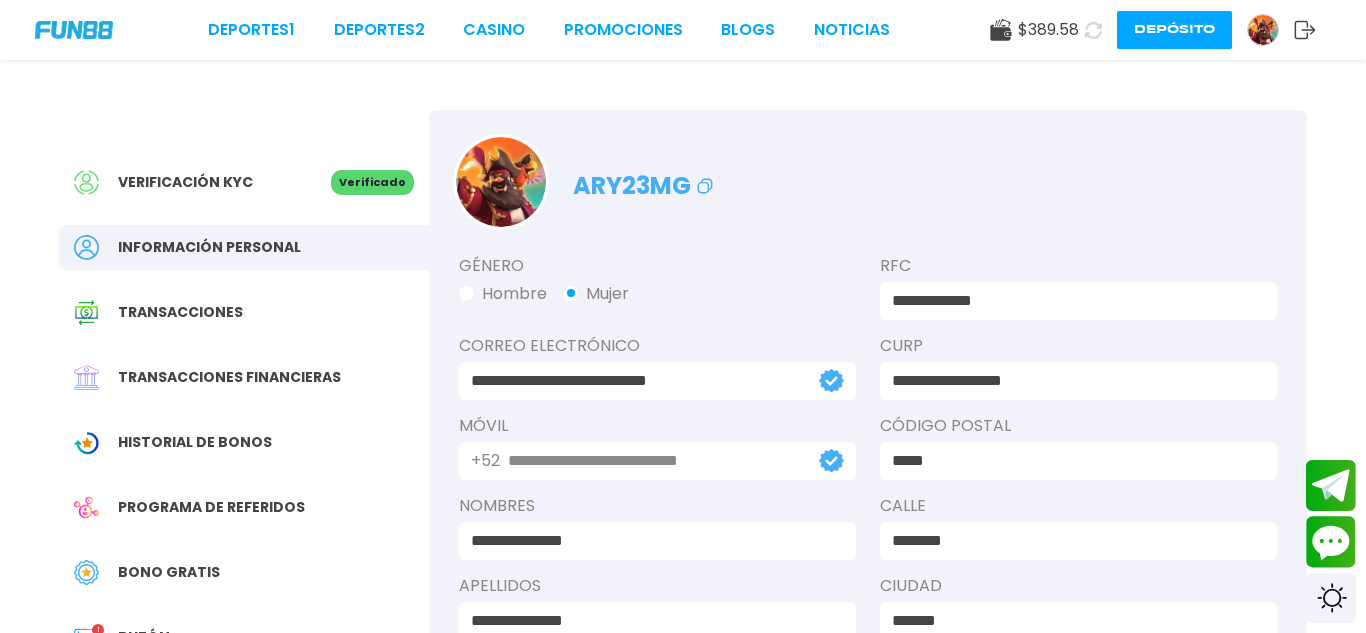 click on "Verificado" at bounding box center [372, 182] 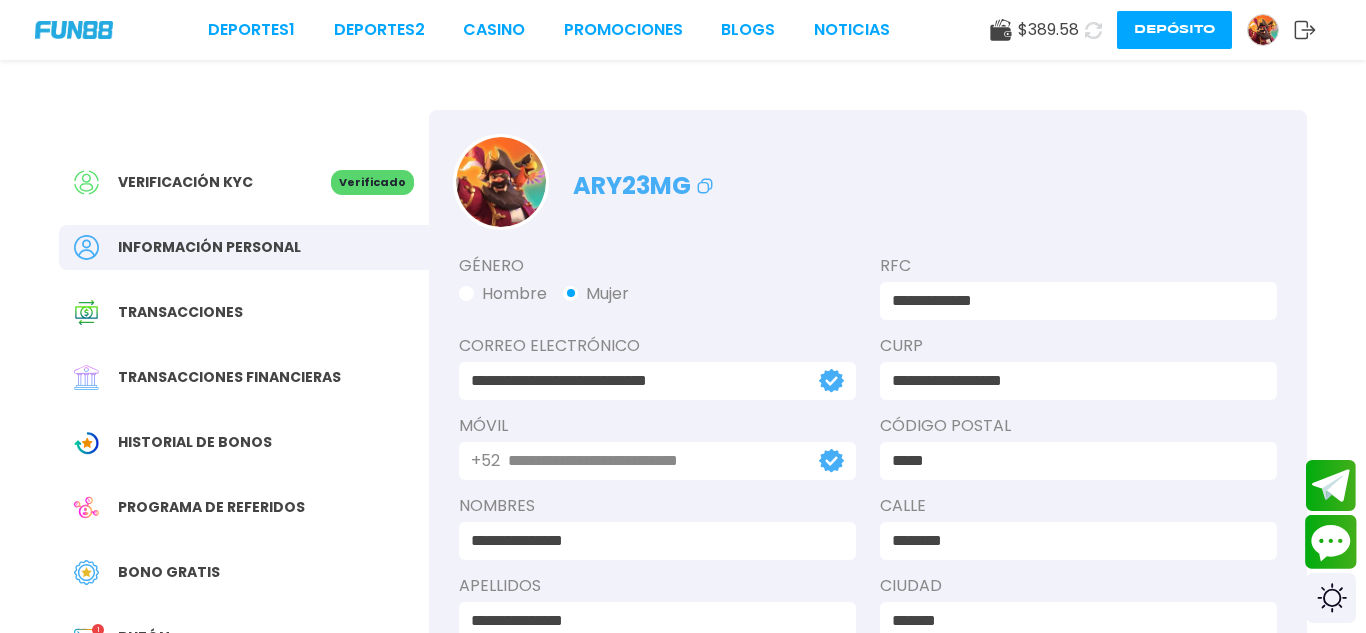 click at bounding box center (1331, 542) 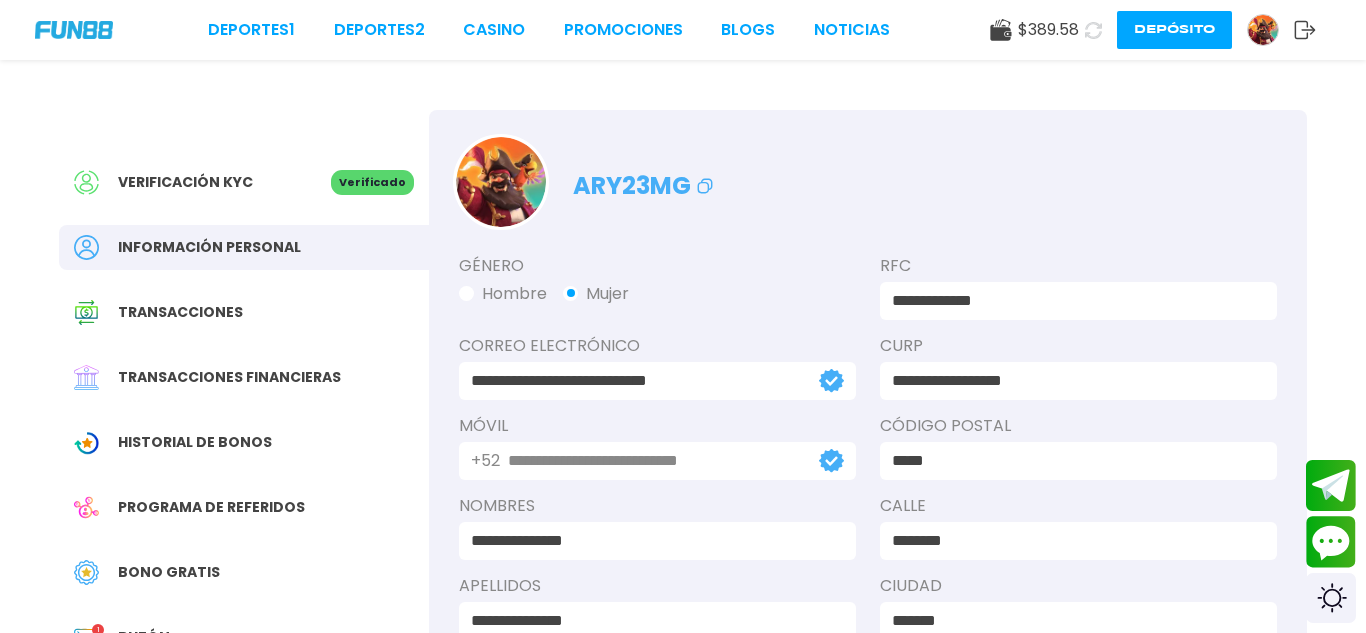 click at bounding box center (74, 29) 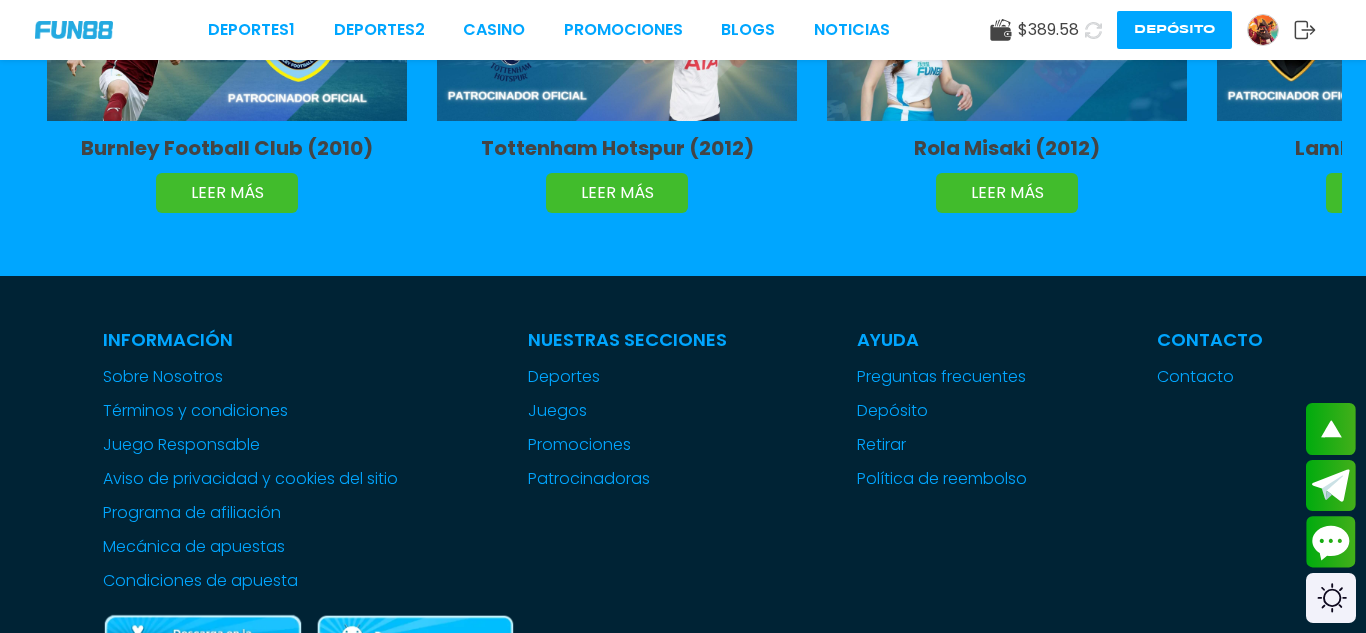 scroll, scrollTop: 4706, scrollLeft: 0, axis: vertical 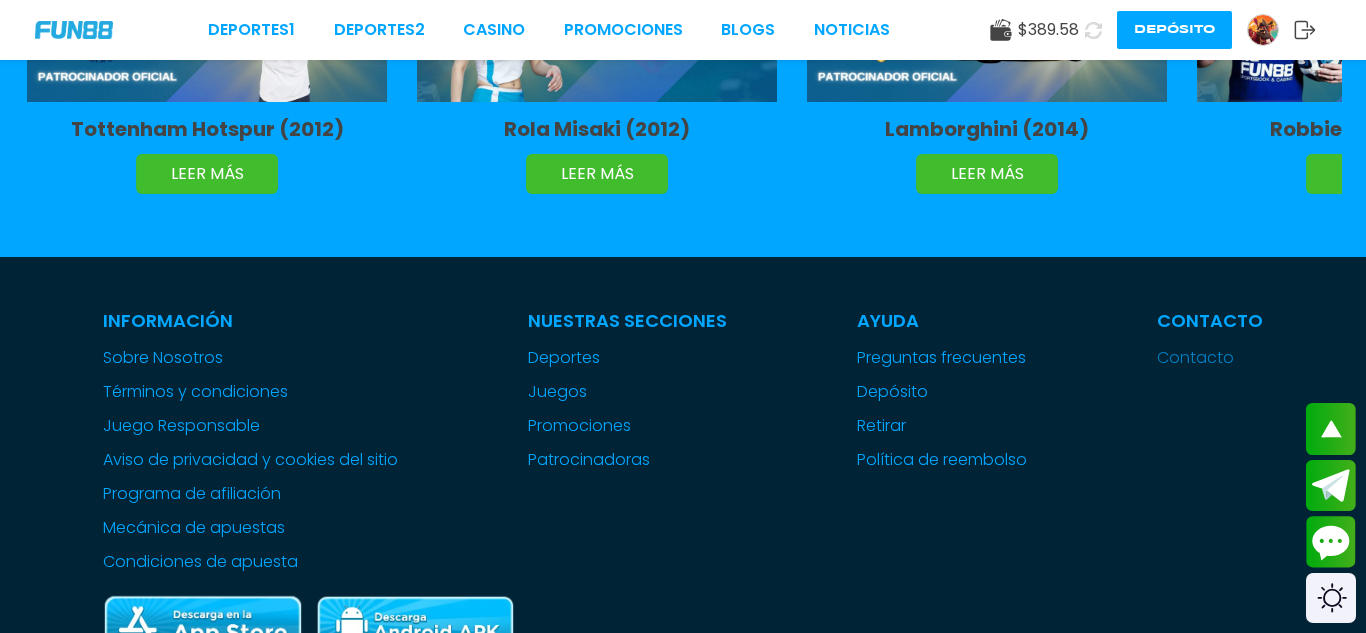 click on "Contacto" at bounding box center [1210, 358] 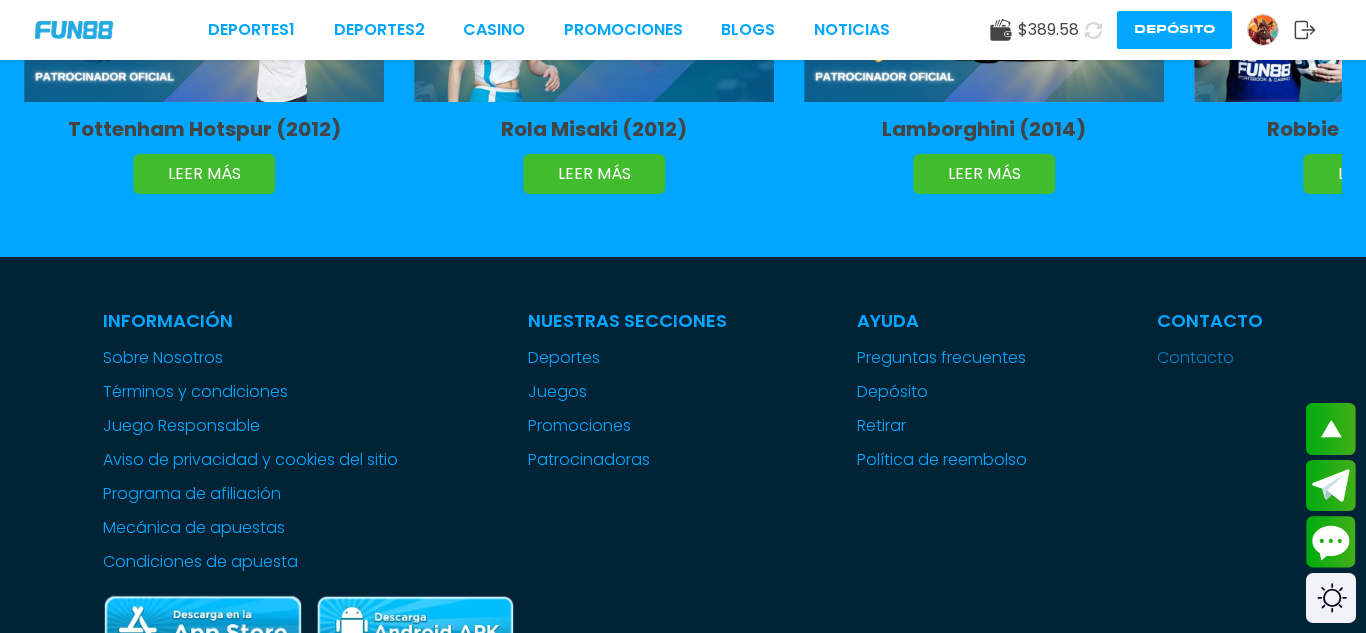scroll, scrollTop: 0, scrollLeft: 0, axis: both 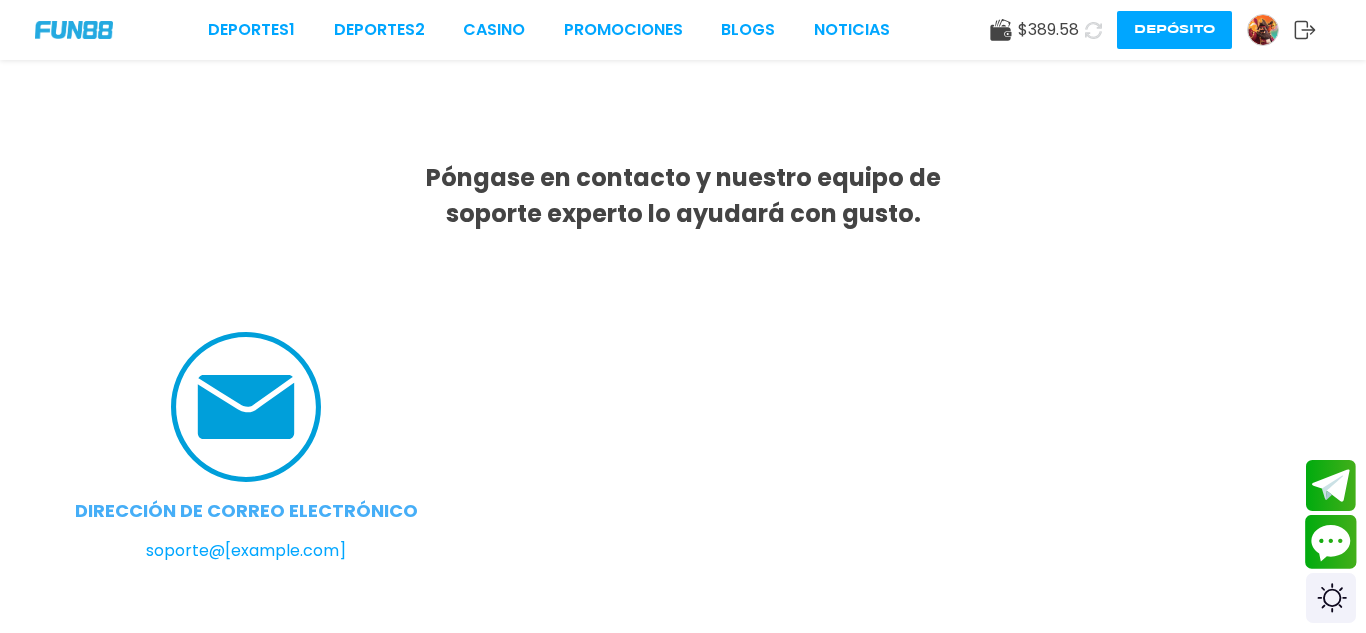 click at bounding box center (1331, 542) 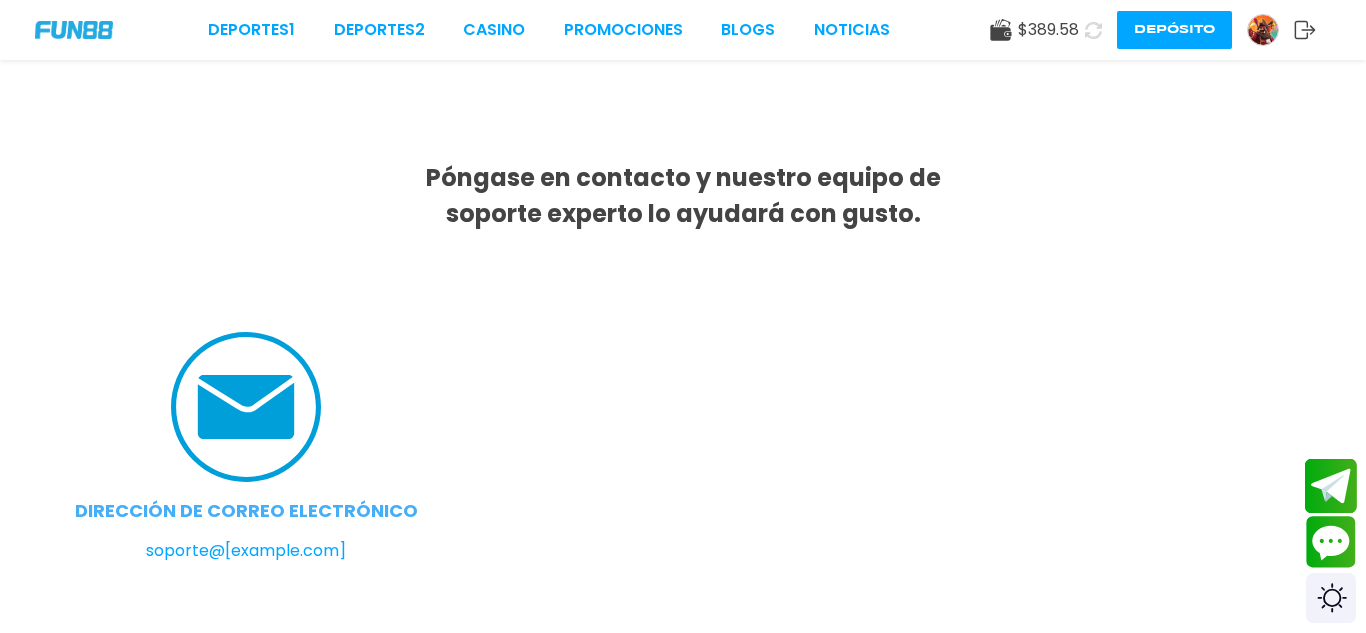 click at bounding box center (1331, 485) 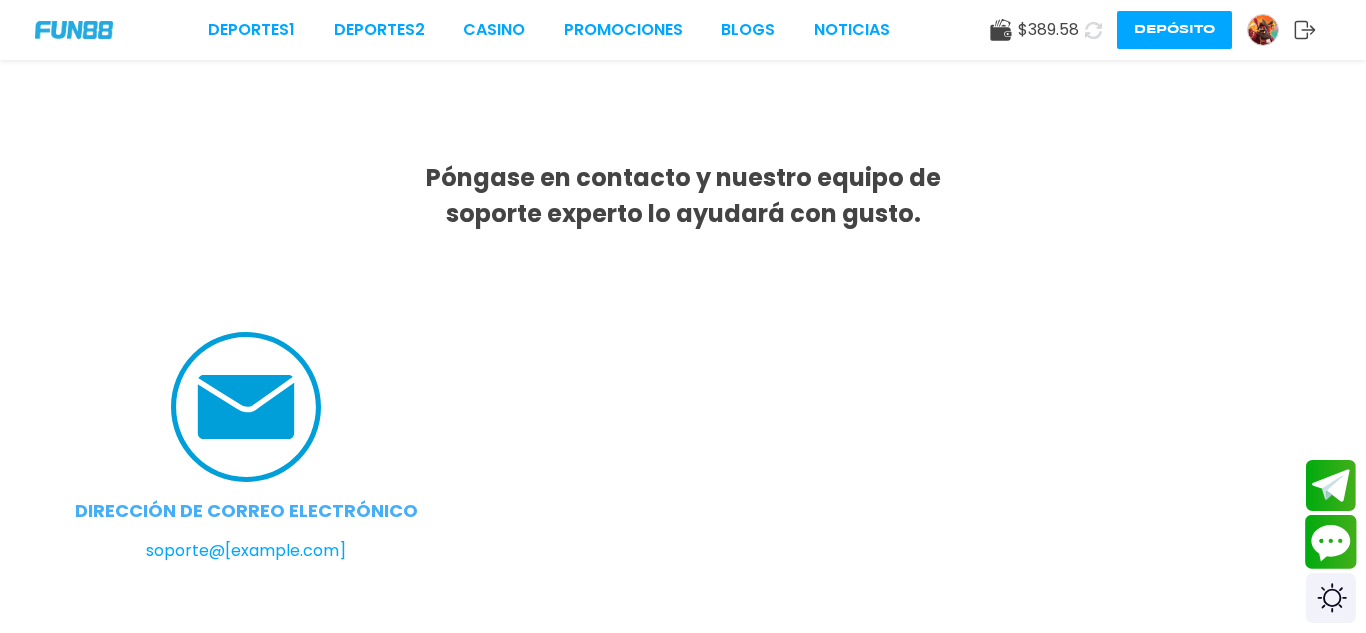 click at bounding box center [1331, 542] 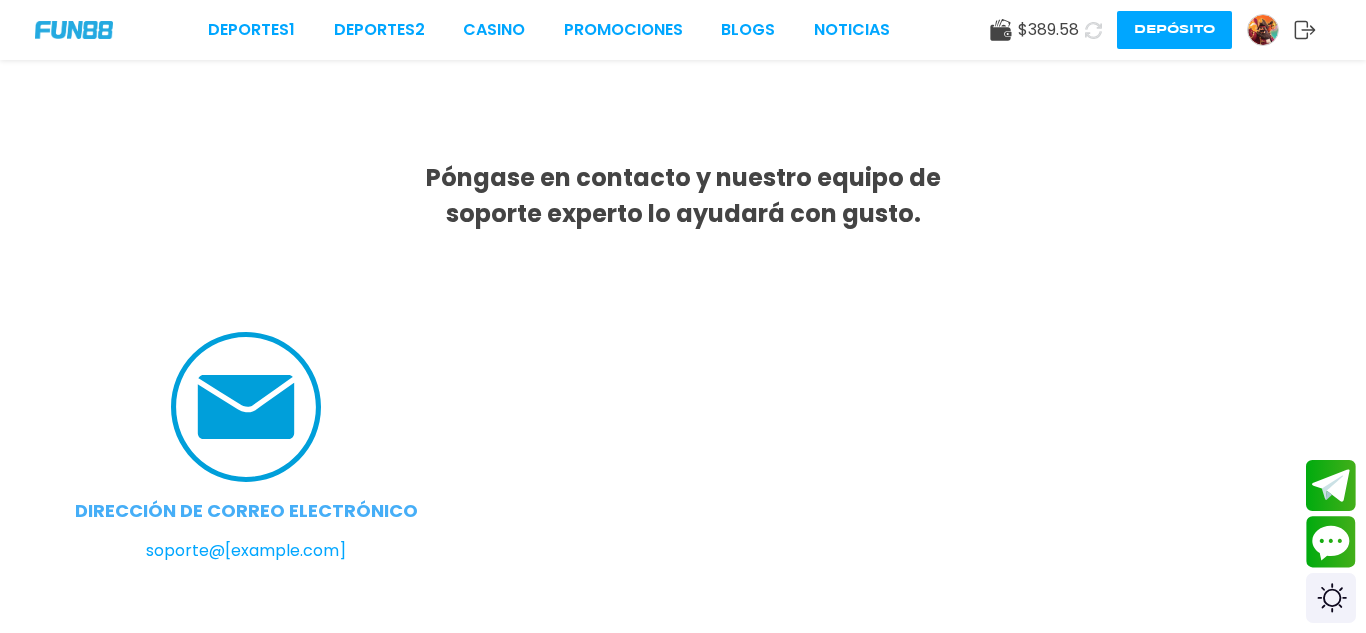 click 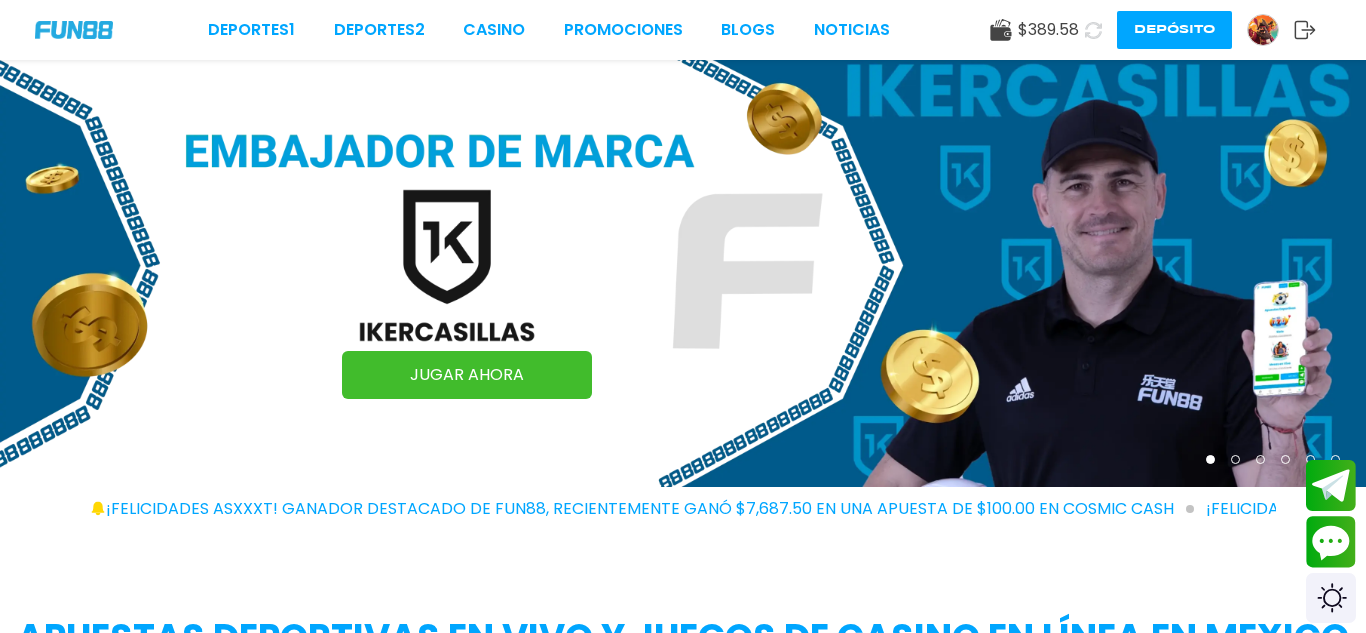 scroll, scrollTop: 0, scrollLeft: 0, axis: both 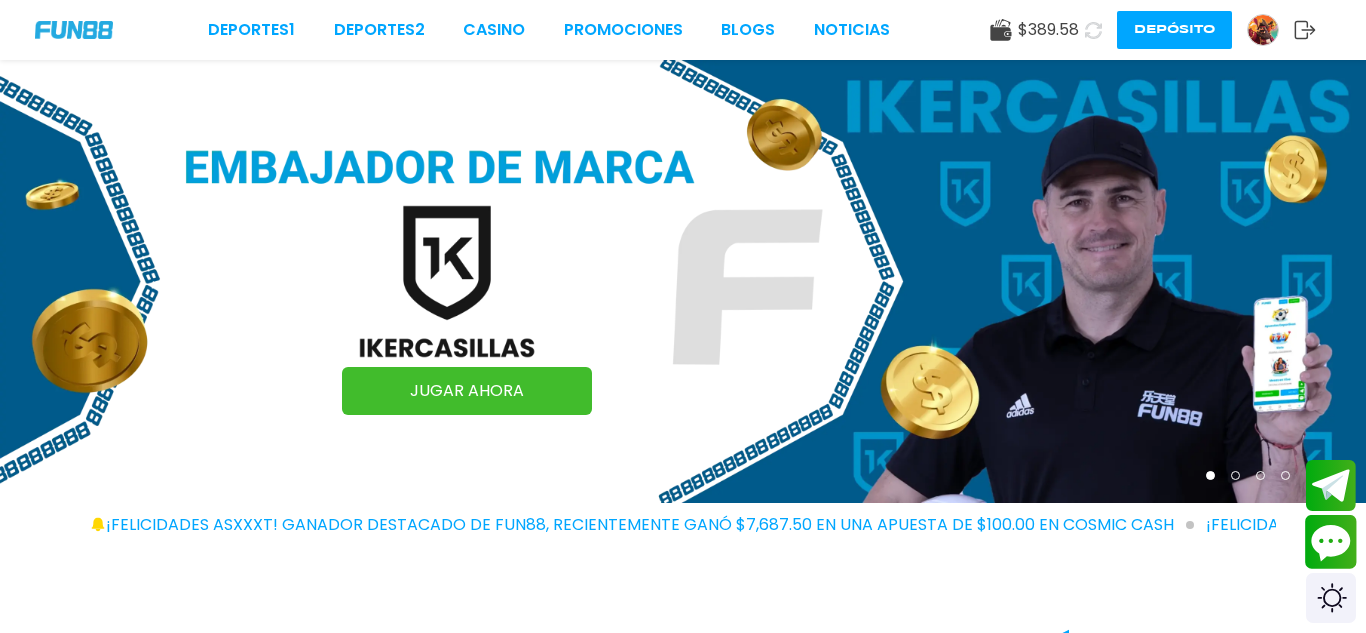 click at bounding box center [1331, 542] 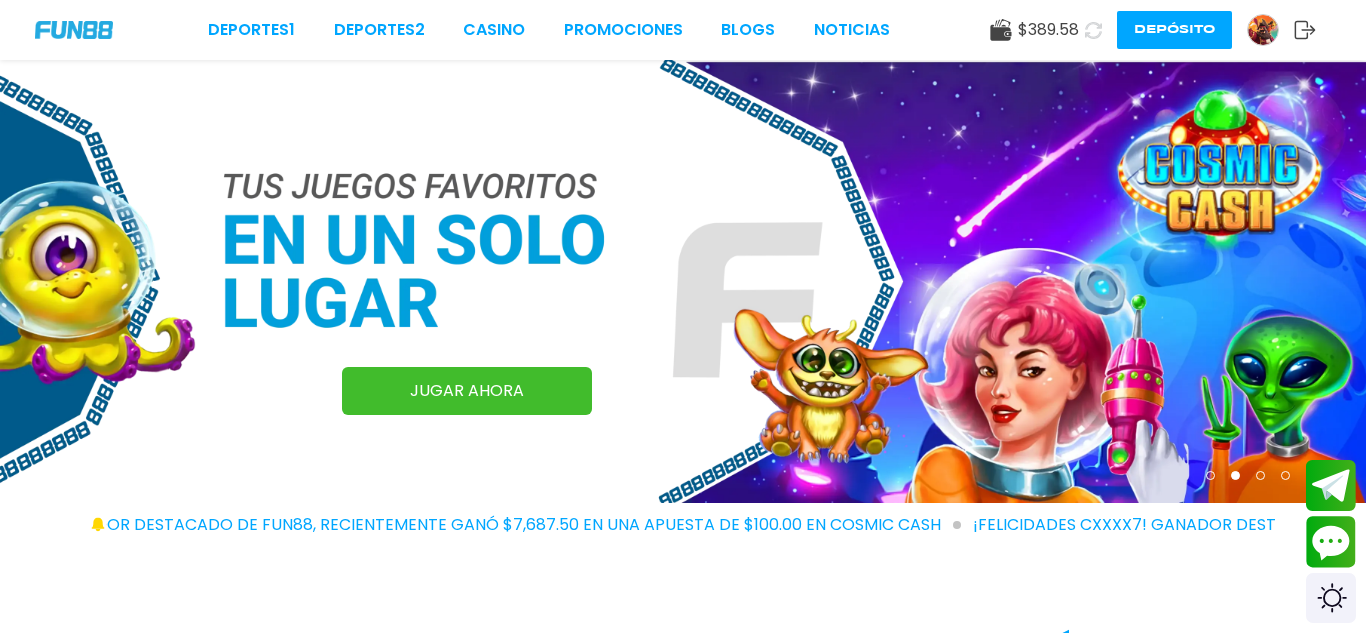 click at bounding box center (1263, 30) 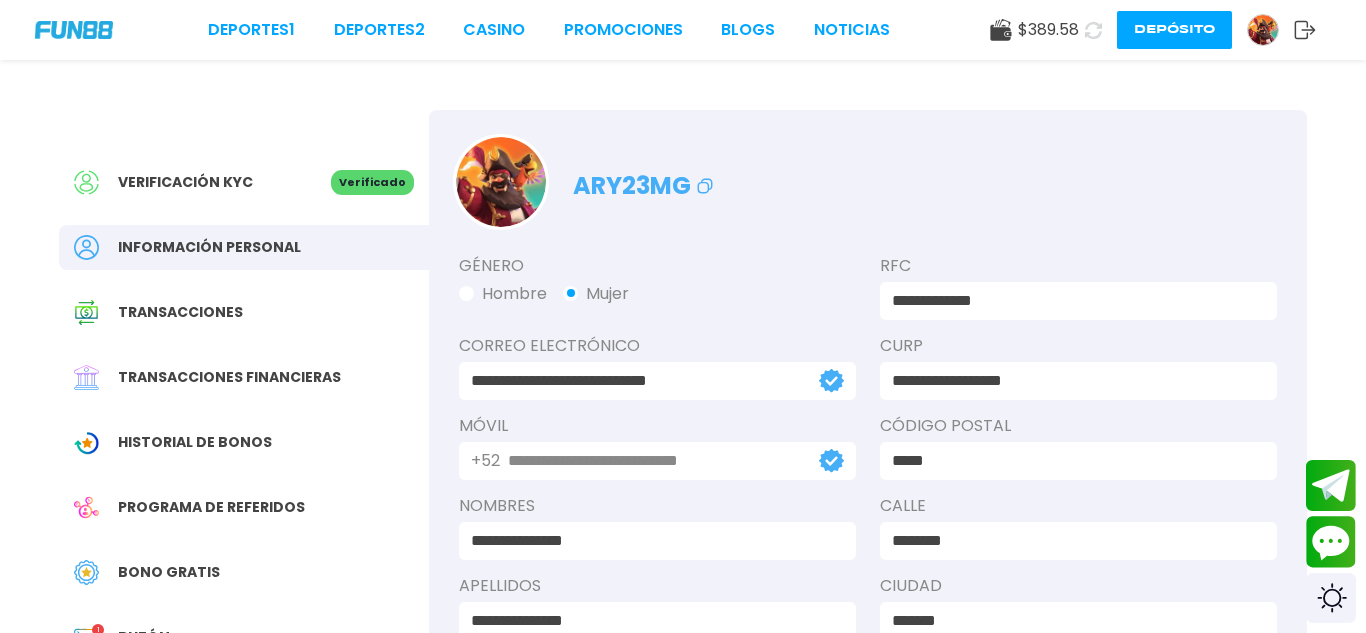 click on "Verificación KYC" at bounding box center (202, 182) 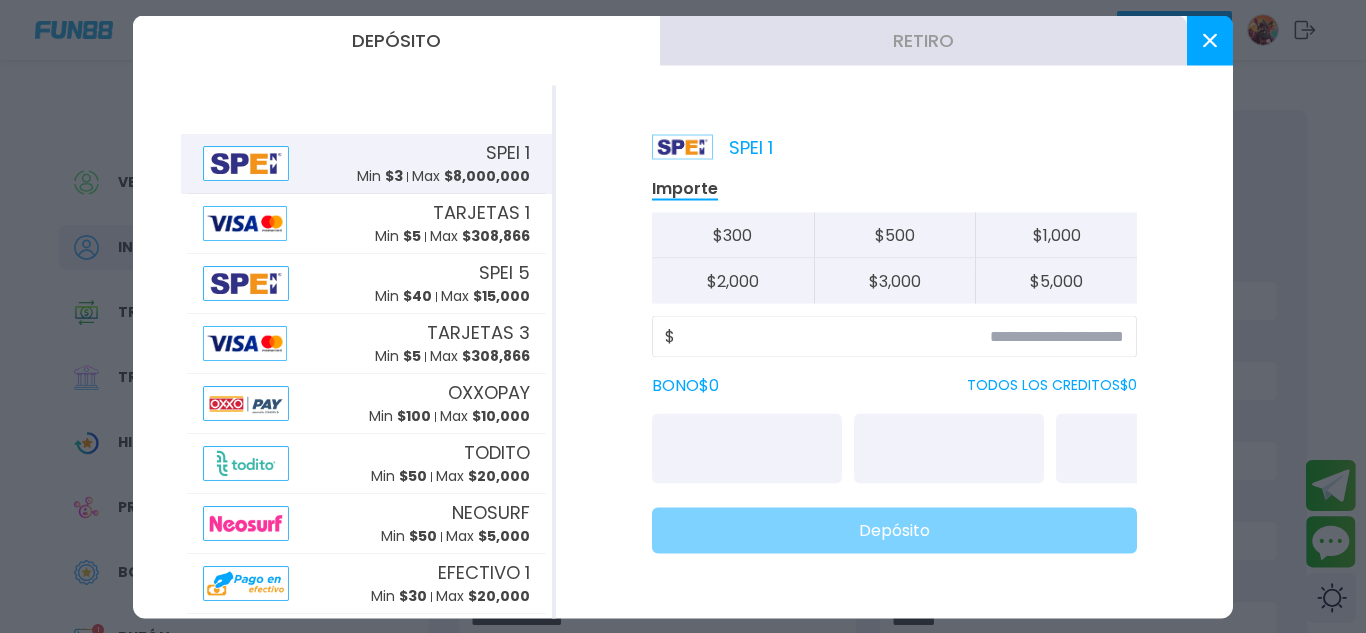 click on "Retiro" at bounding box center [923, 40] 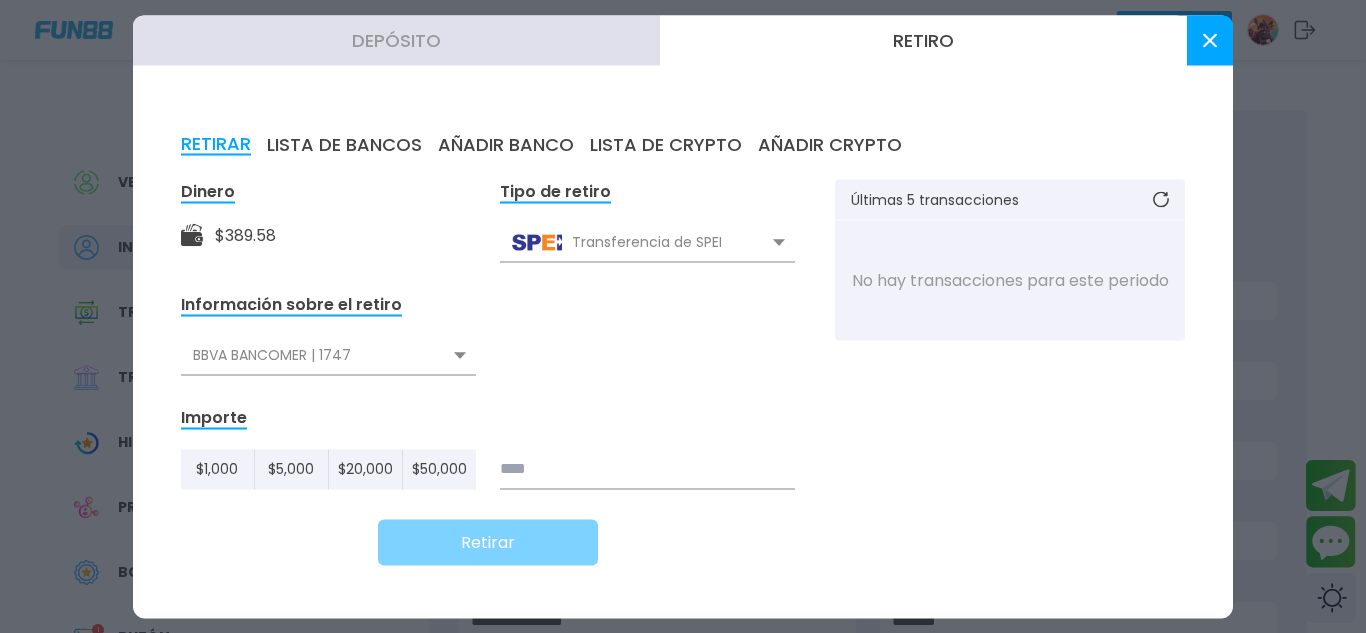 click at bounding box center [647, 469] 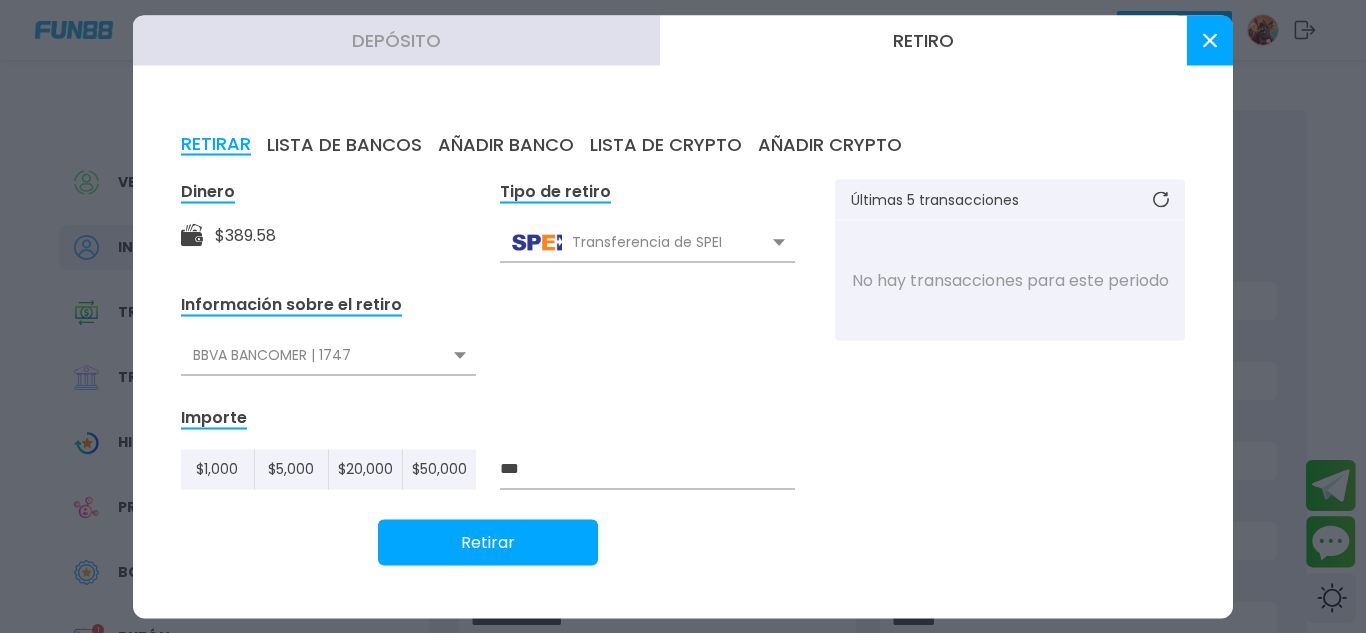 type on "***" 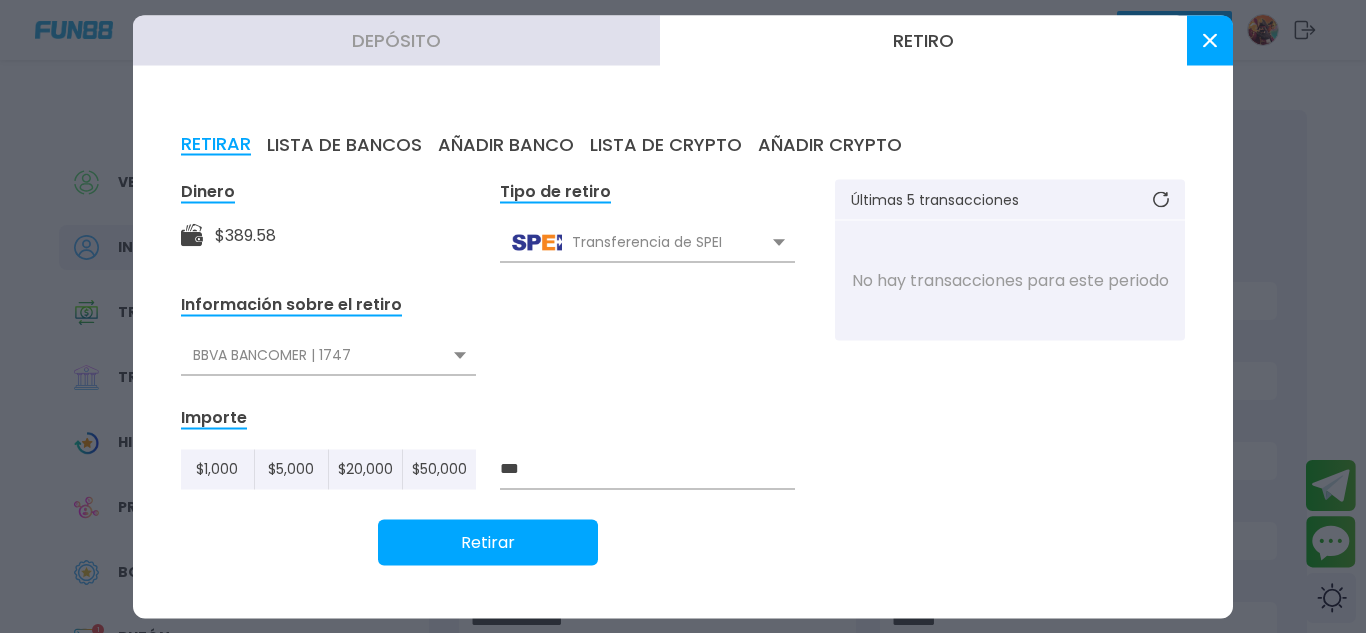 click on "Retirar" at bounding box center (488, 542) 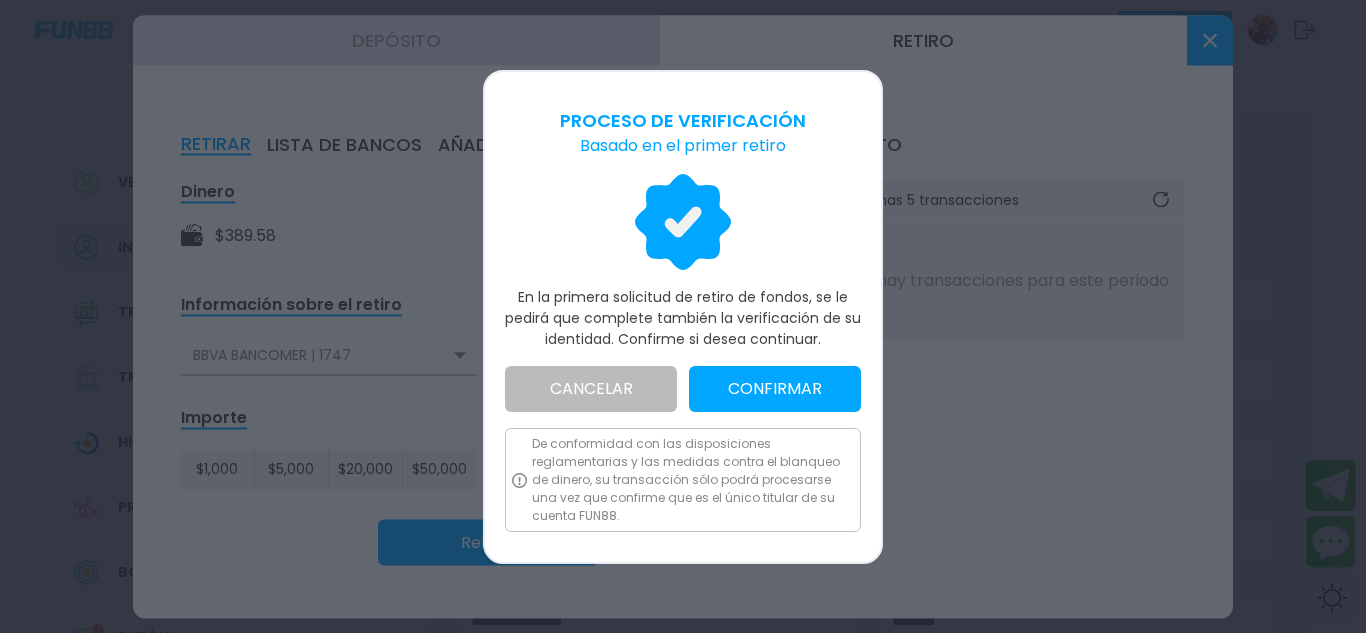 click on "CONFIRMAR" at bounding box center (775, 389) 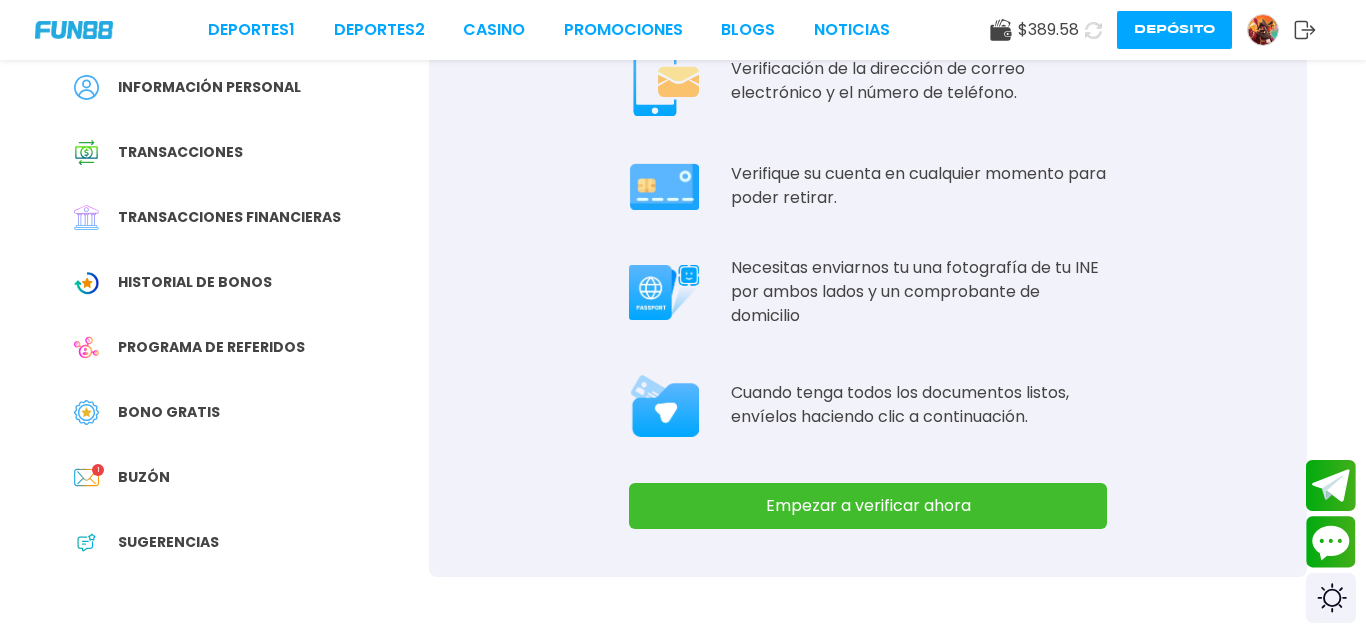 scroll, scrollTop: 200, scrollLeft: 0, axis: vertical 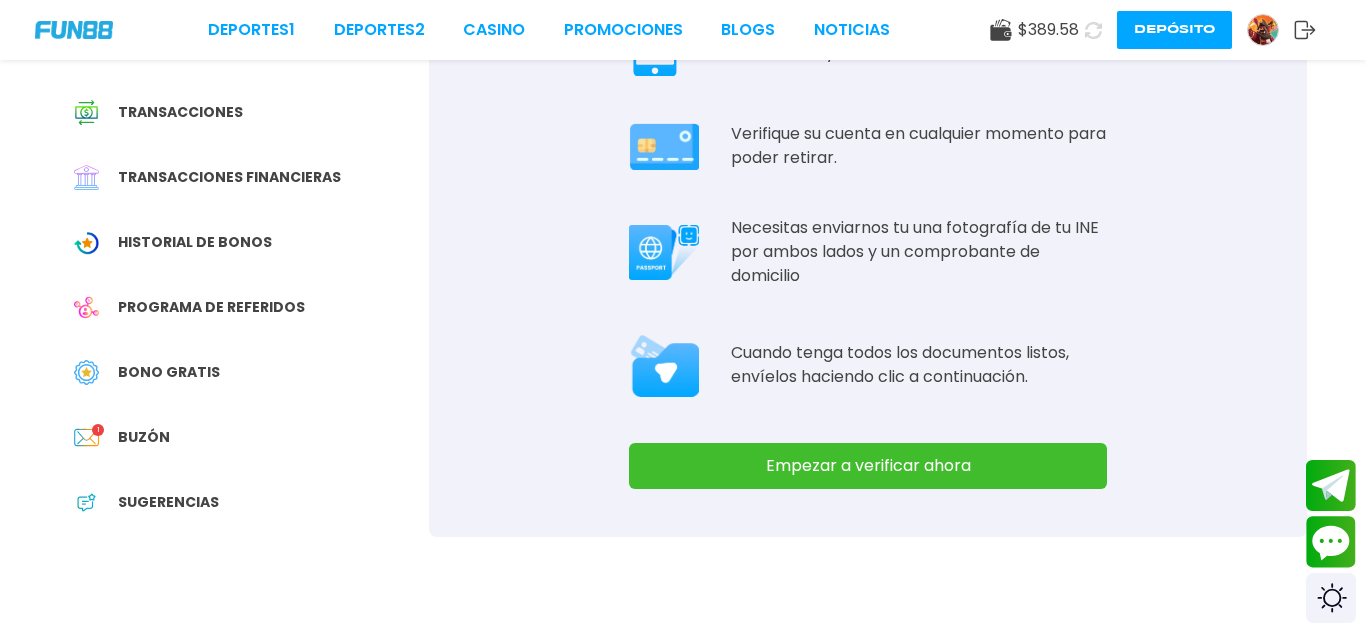 click on "Empezar a verificar ahora" at bounding box center [868, 466] 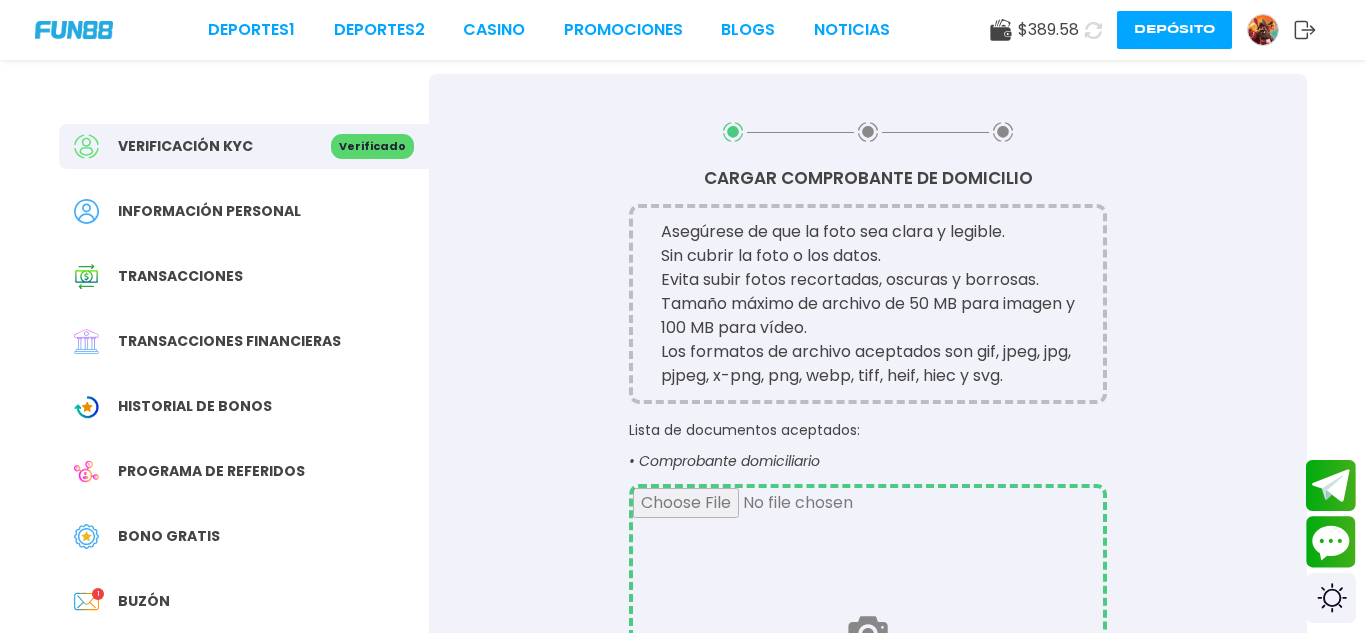 scroll, scrollTop: 0, scrollLeft: 0, axis: both 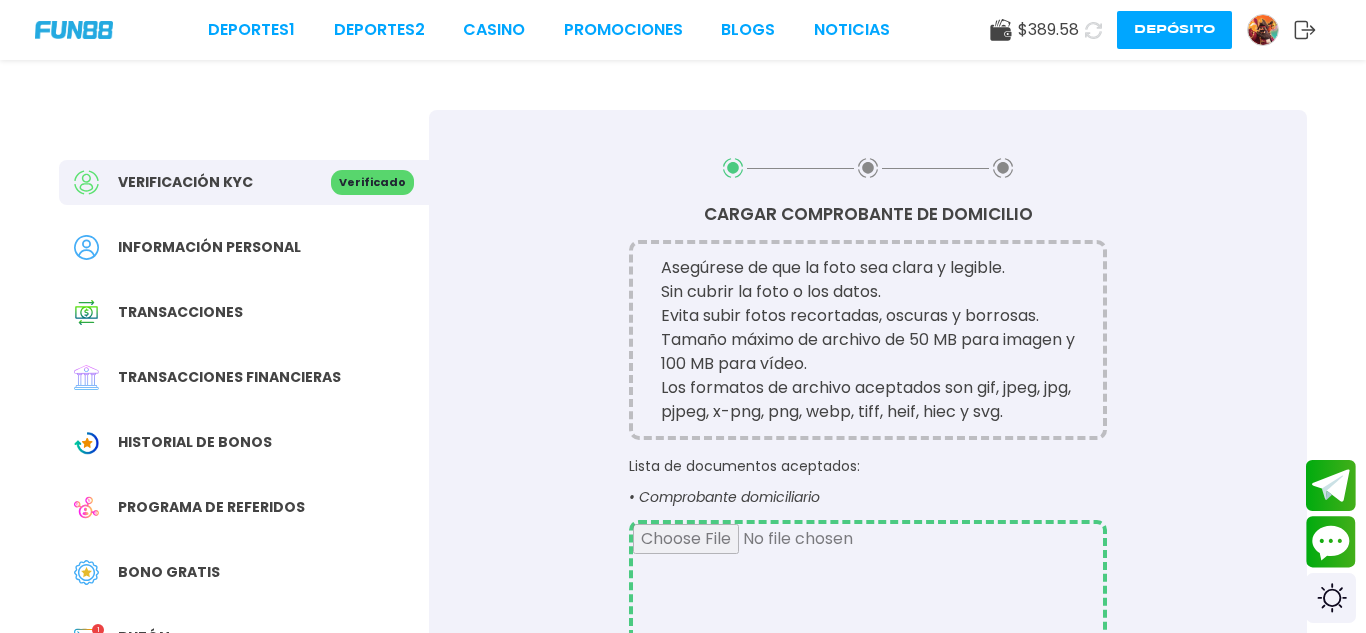 click on "Los formatos de archivo aceptados son gif, jpeg, jpg, pjpeg, x-png, png, webp, tiff, heif, hiec y svg." at bounding box center (876, 400) 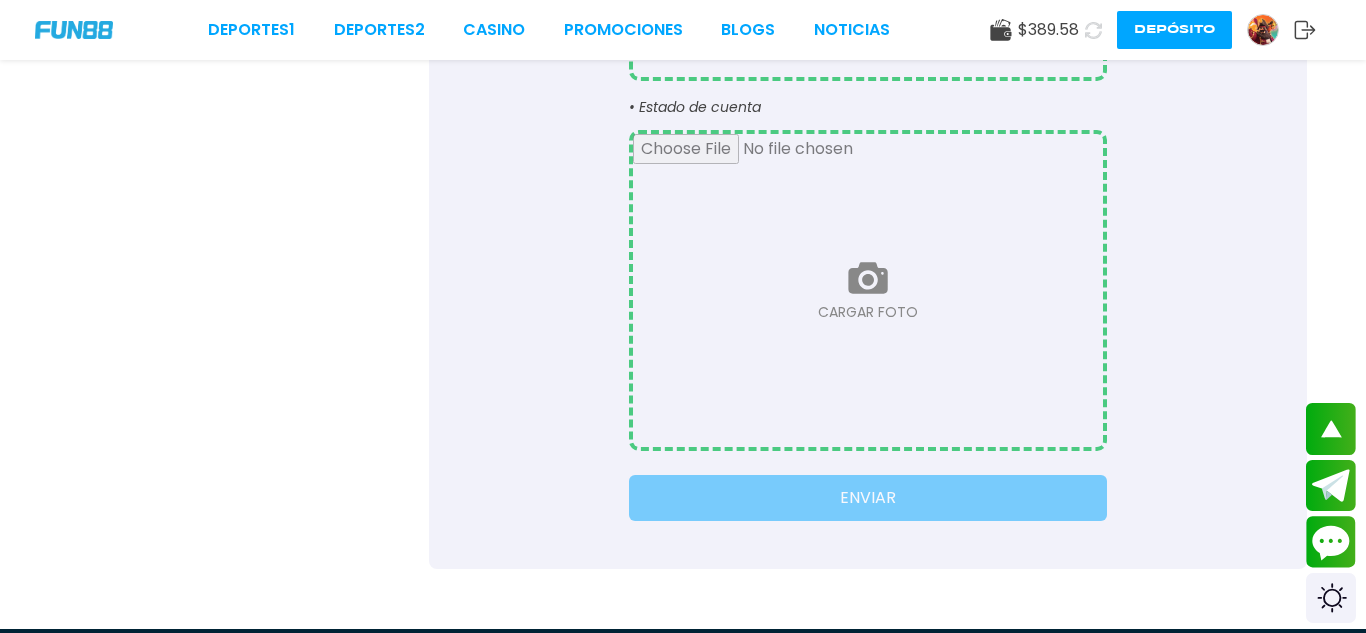 scroll, scrollTop: 800, scrollLeft: 0, axis: vertical 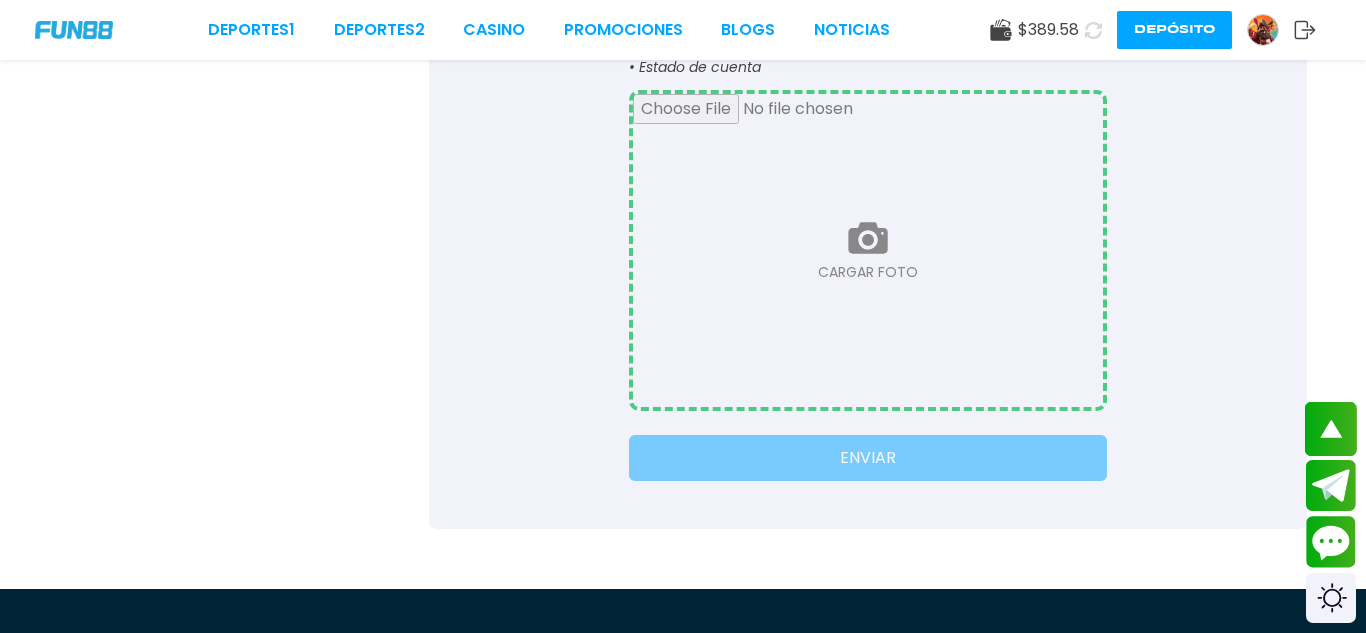 click at bounding box center [1331, 429] 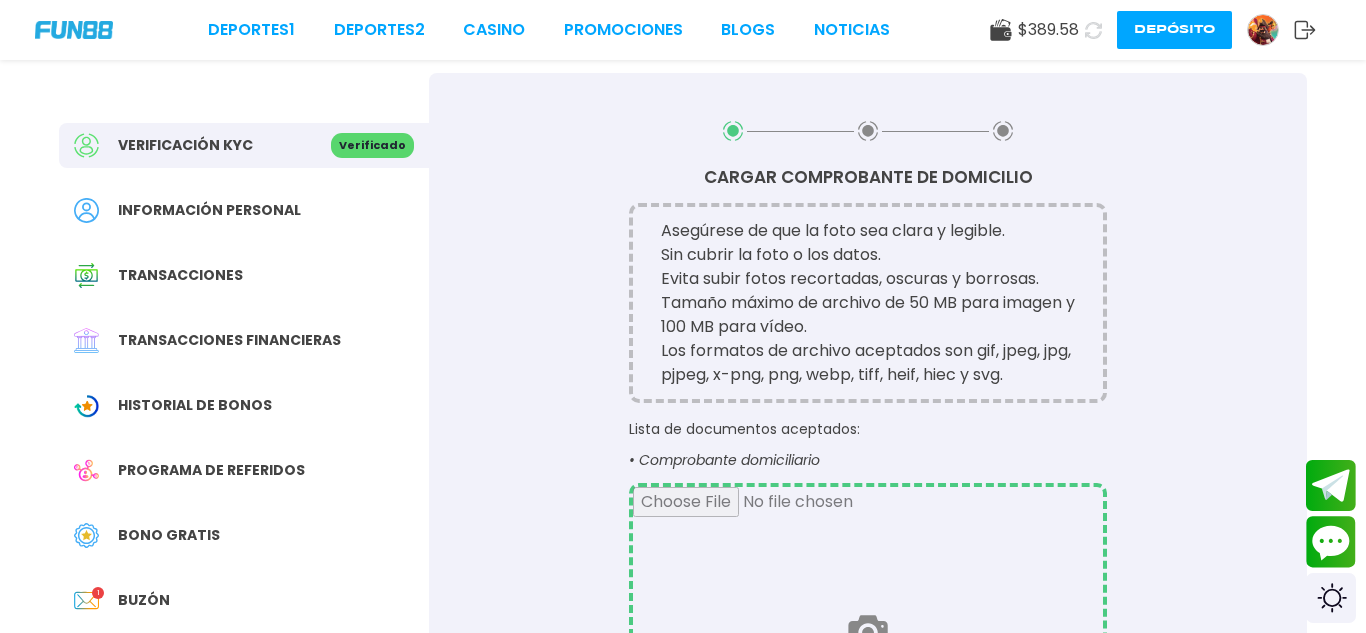 scroll, scrollTop: 0, scrollLeft: 0, axis: both 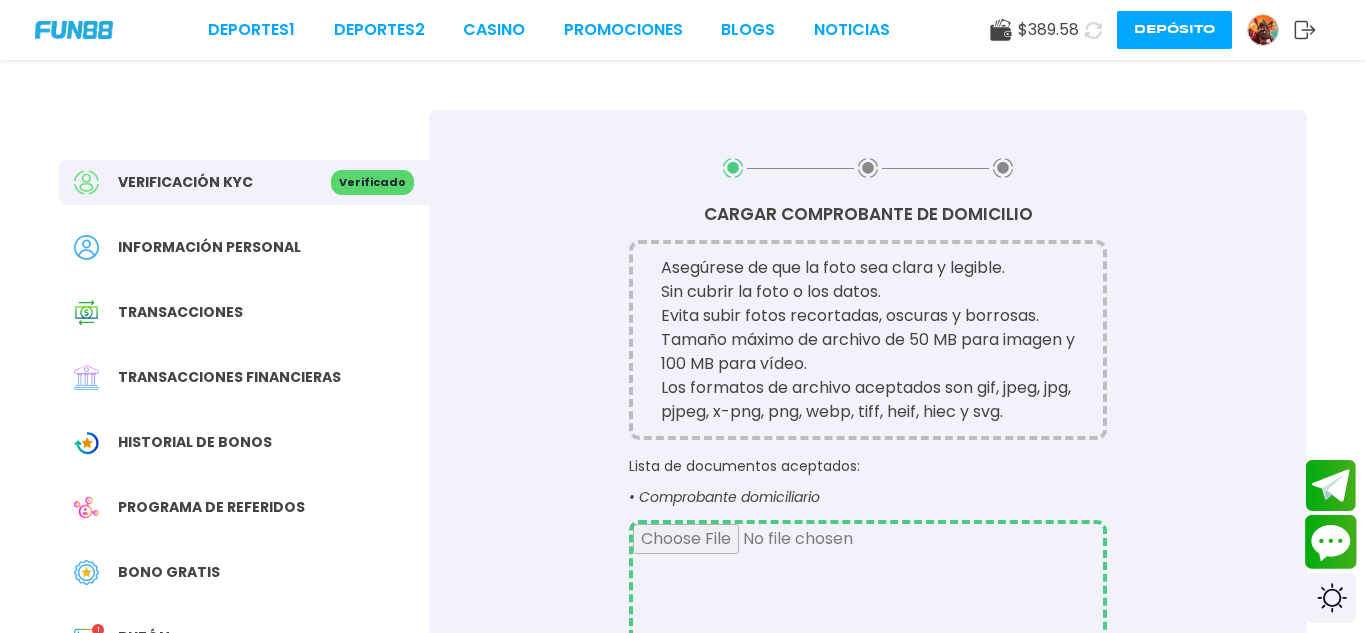 click at bounding box center [1331, 542] 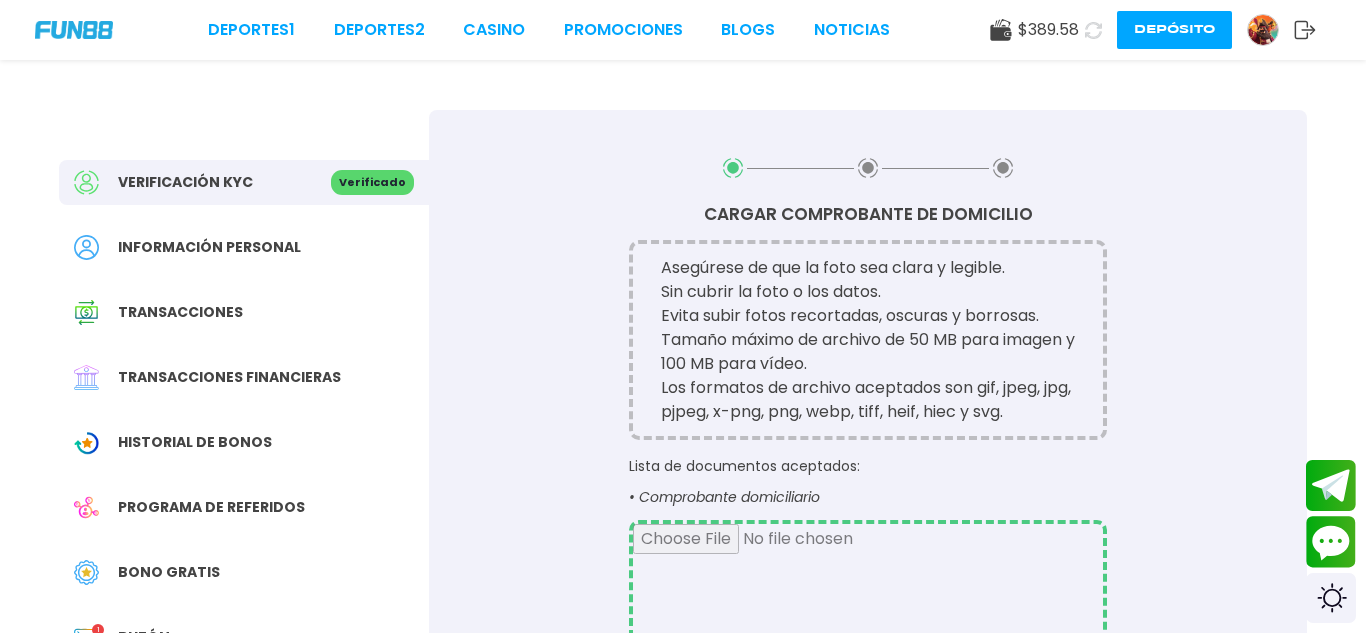 type 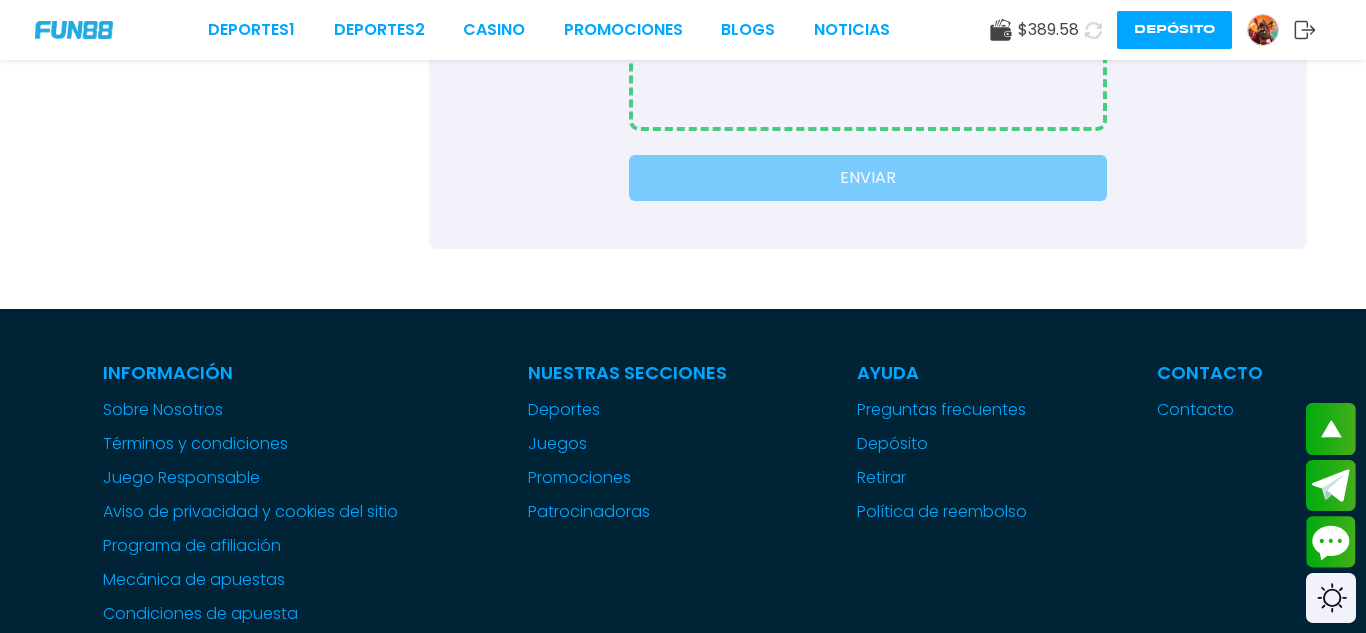 scroll, scrollTop: 1120, scrollLeft: 0, axis: vertical 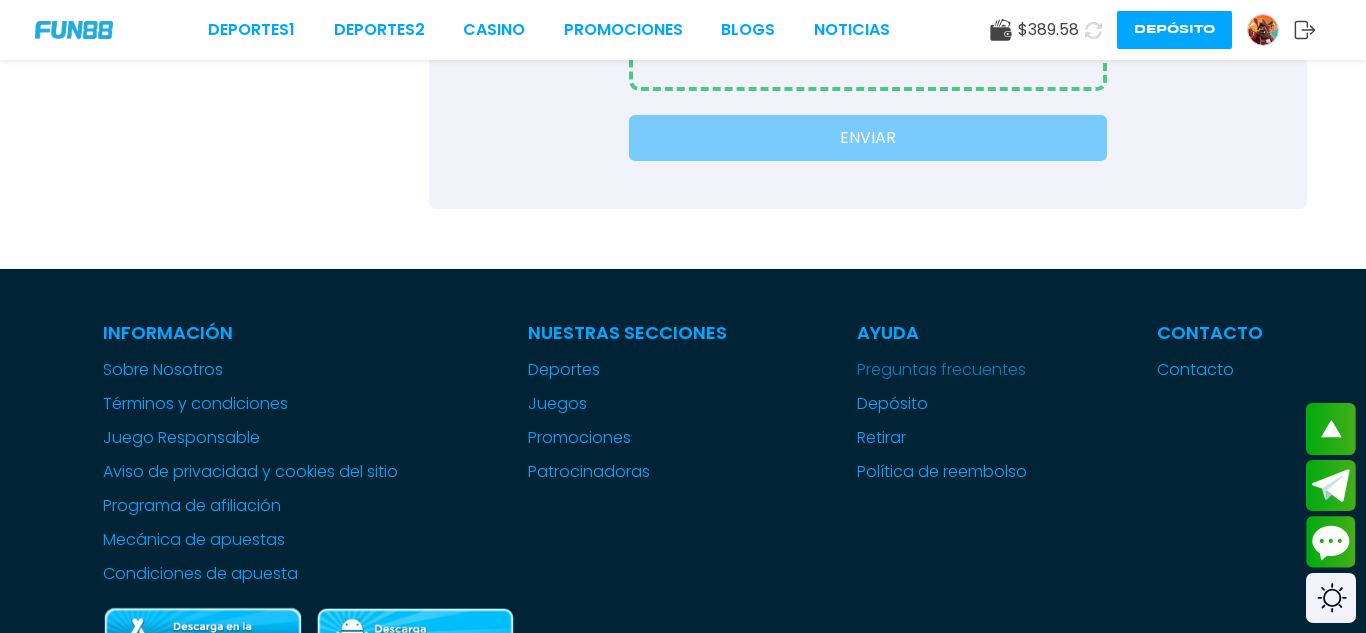 click on "Preguntas frecuentes" at bounding box center (942, 370) 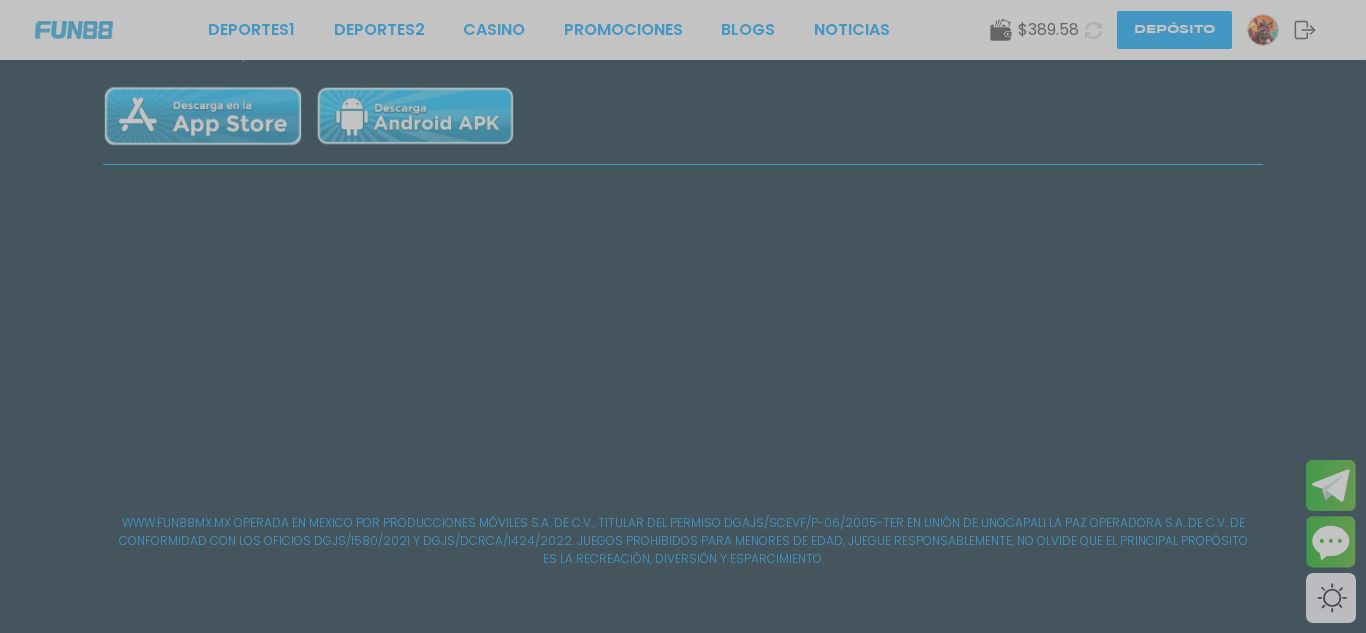 scroll, scrollTop: 0, scrollLeft: 0, axis: both 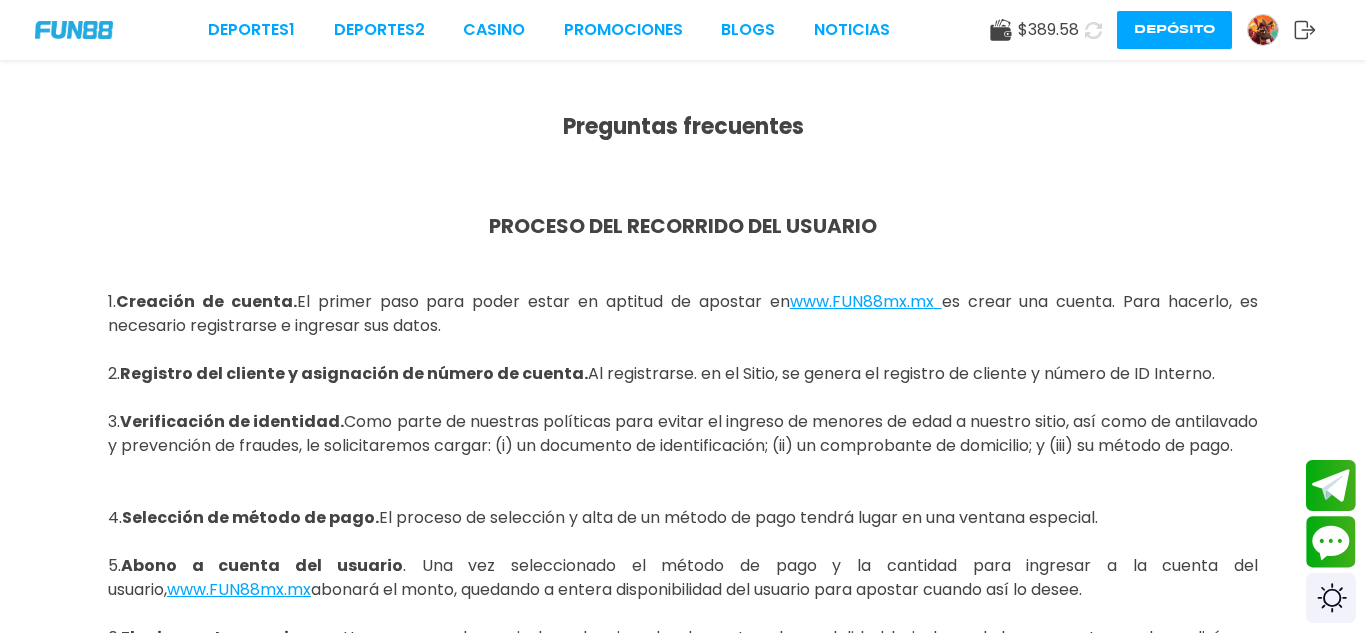 click on "2. Registro del cliente y asignación de número de cuenta.  Al registrarse. en el Sitio, se genera el registro de cliente y número de ID Interno.
3.  Verificación de identidad.  Como parte de nuestras políticas para evitar el ingreso de menores de edad a nuestro sitio, así como de antilavado y prevención de fraudes, le solicitaremos cargar: (i) un documento de identificación; (ii) un comprobante de [ADDRESS]; y (iii) su método de pago." at bounding box center (683, 410) 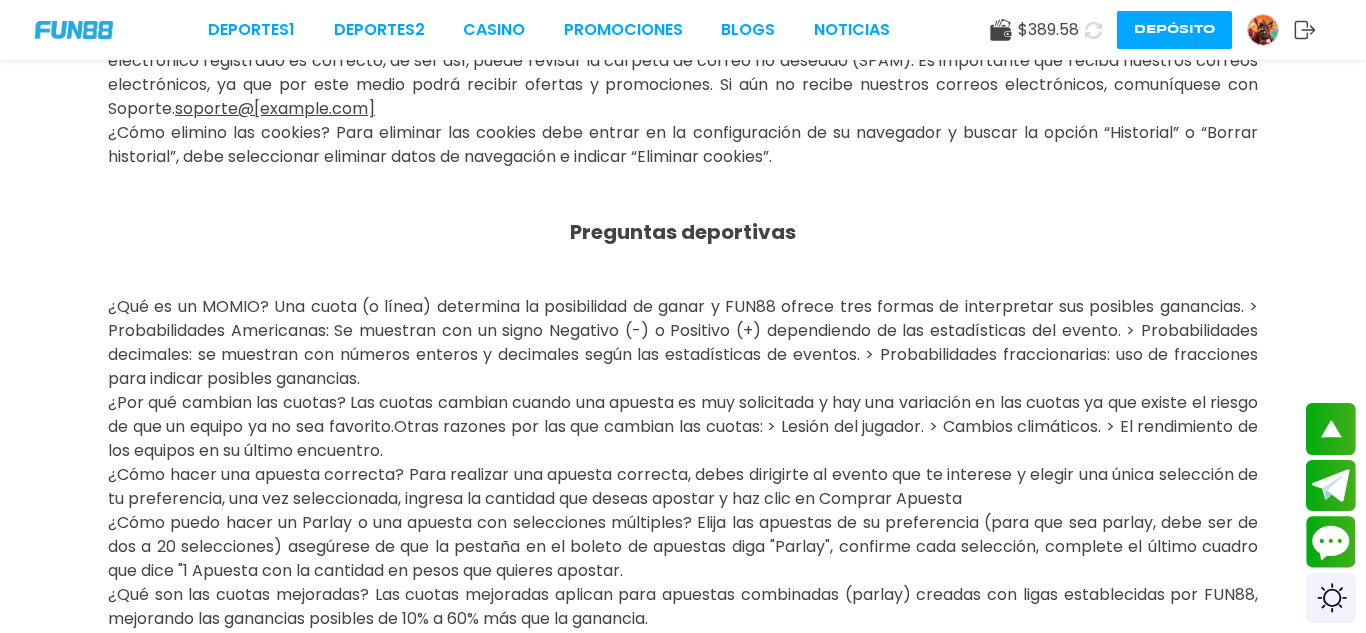 scroll, scrollTop: 1960, scrollLeft: 0, axis: vertical 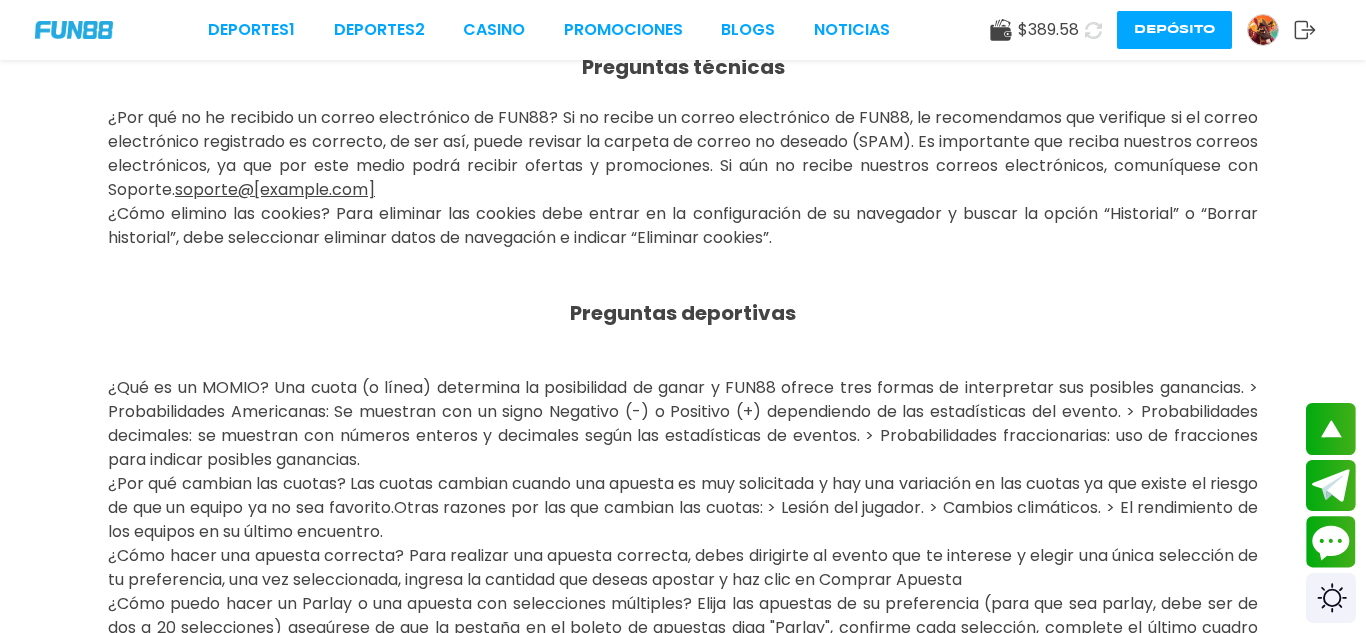 click on "soporte@[example.com]" at bounding box center [275, 189] 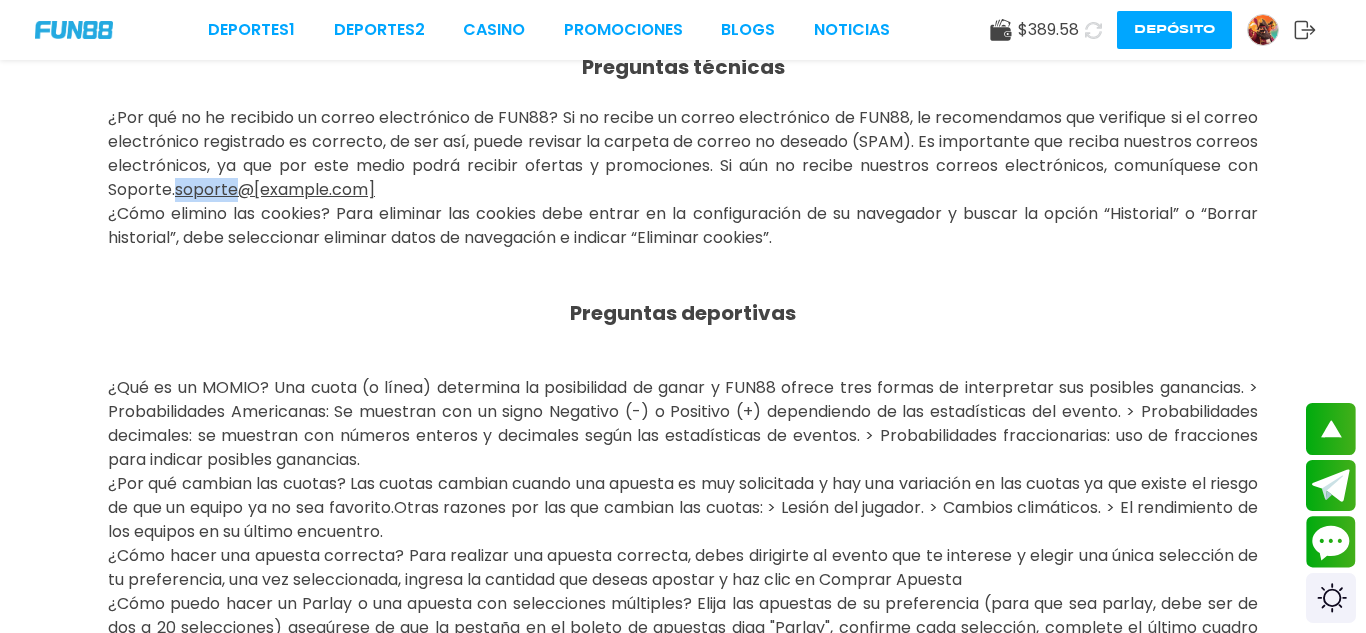 click on "soporte@[example.com]" at bounding box center [275, 189] 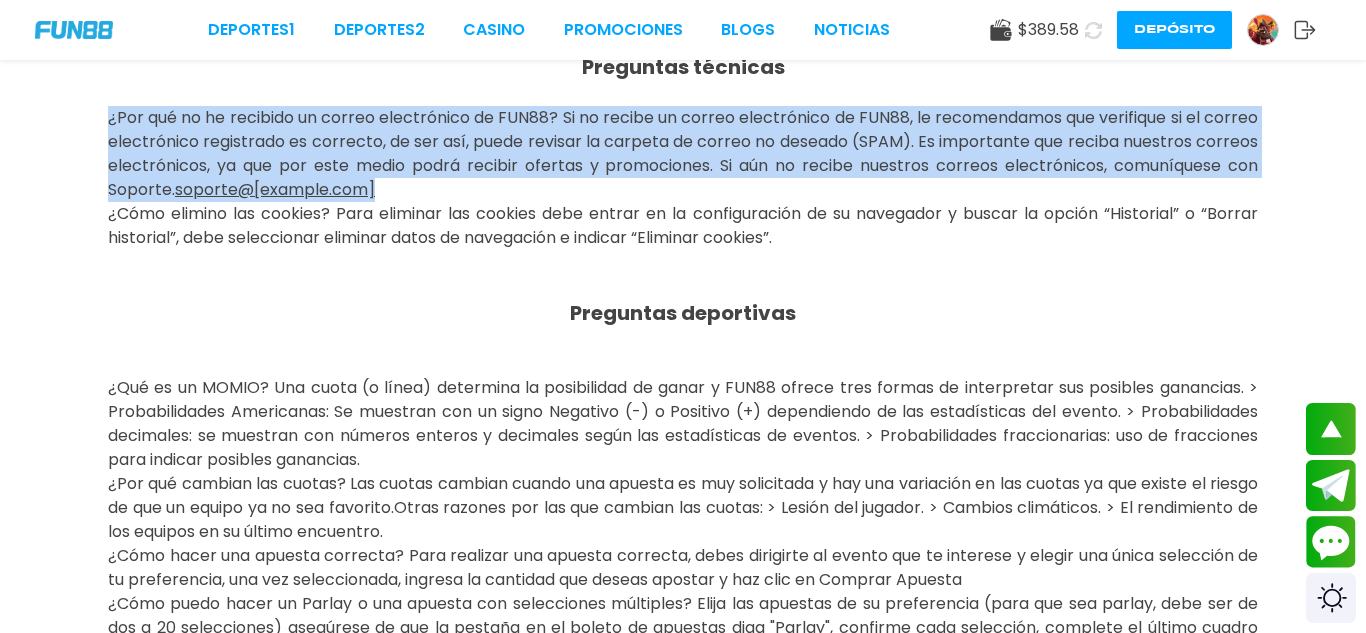 click on "soporte@[example.com]" at bounding box center (275, 189) 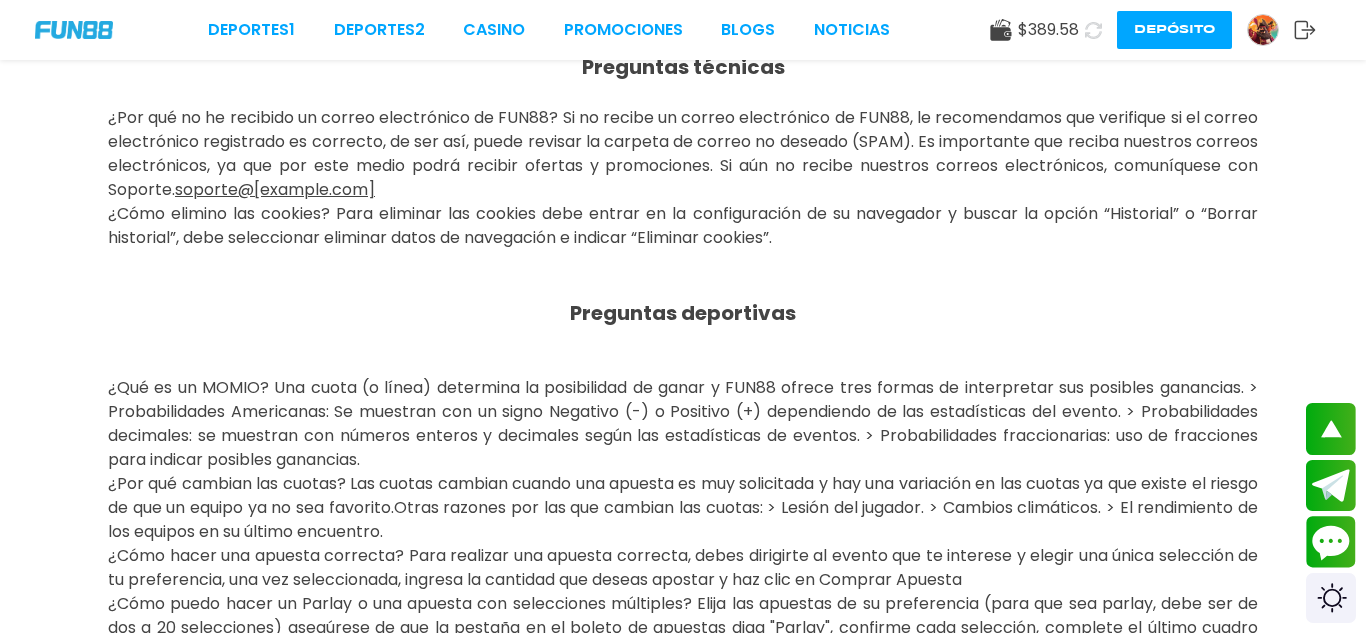 click on "soporte@[example.com]" at bounding box center [275, 189] 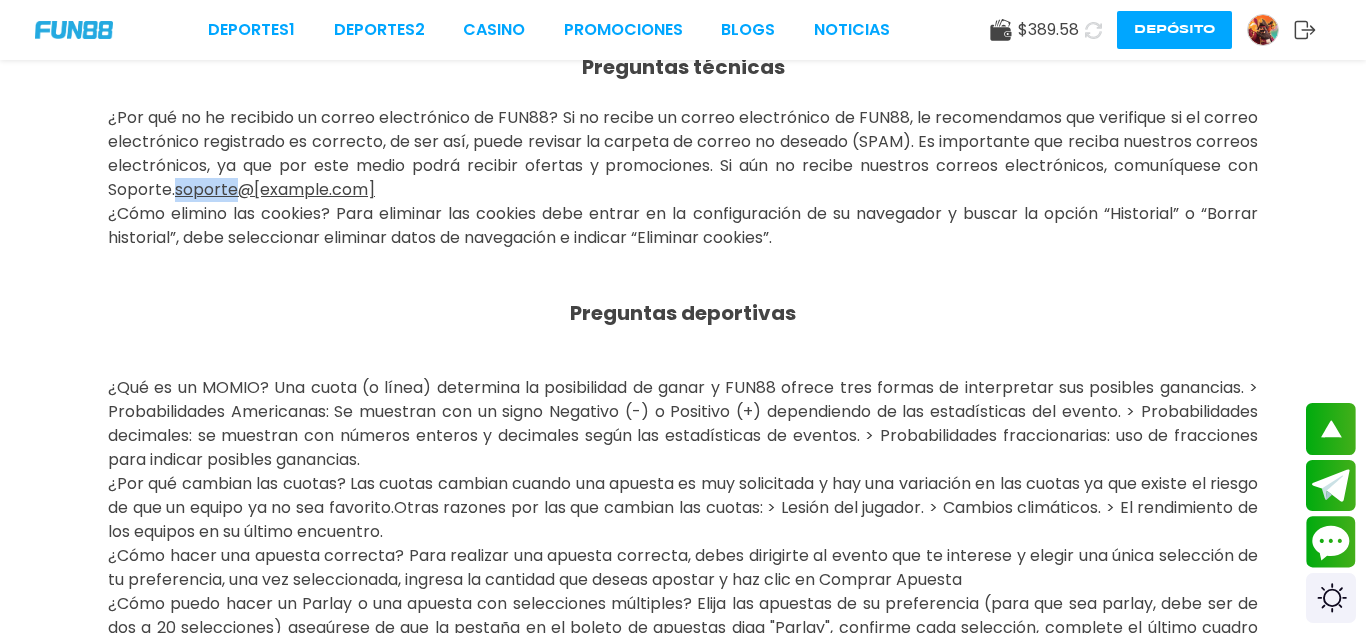 click on "soporte@[example.com]" at bounding box center [275, 189] 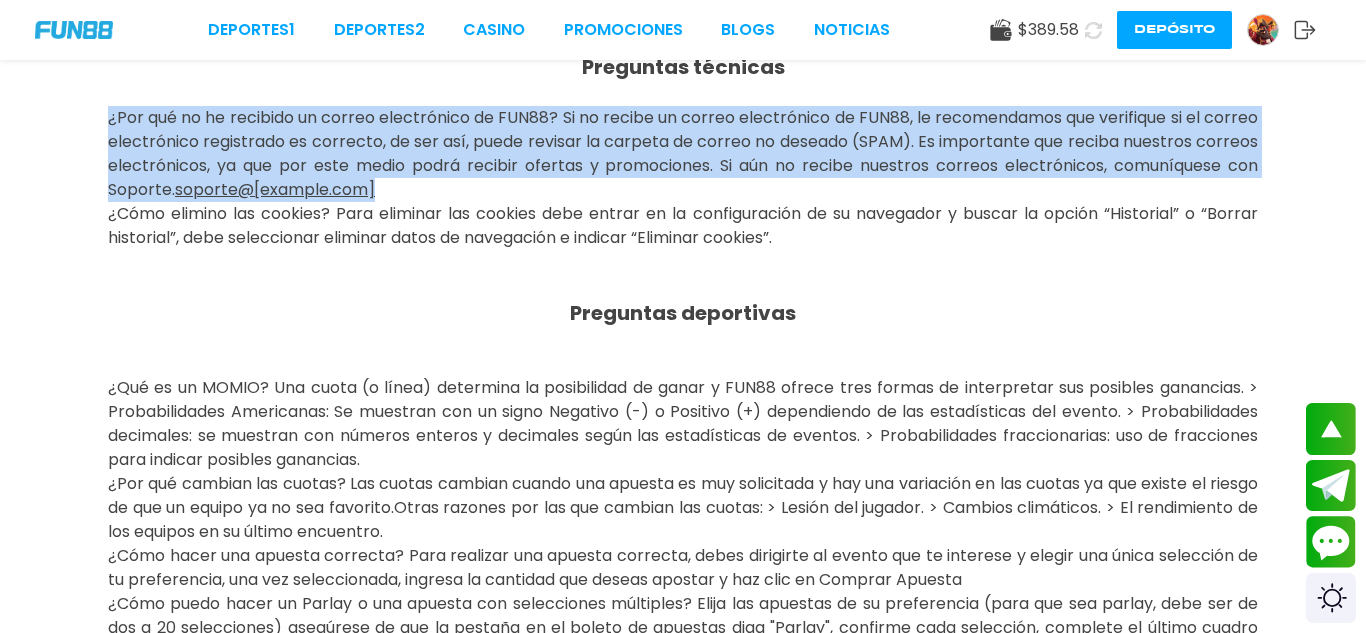 click on "soporte@[example.com]" at bounding box center (275, 189) 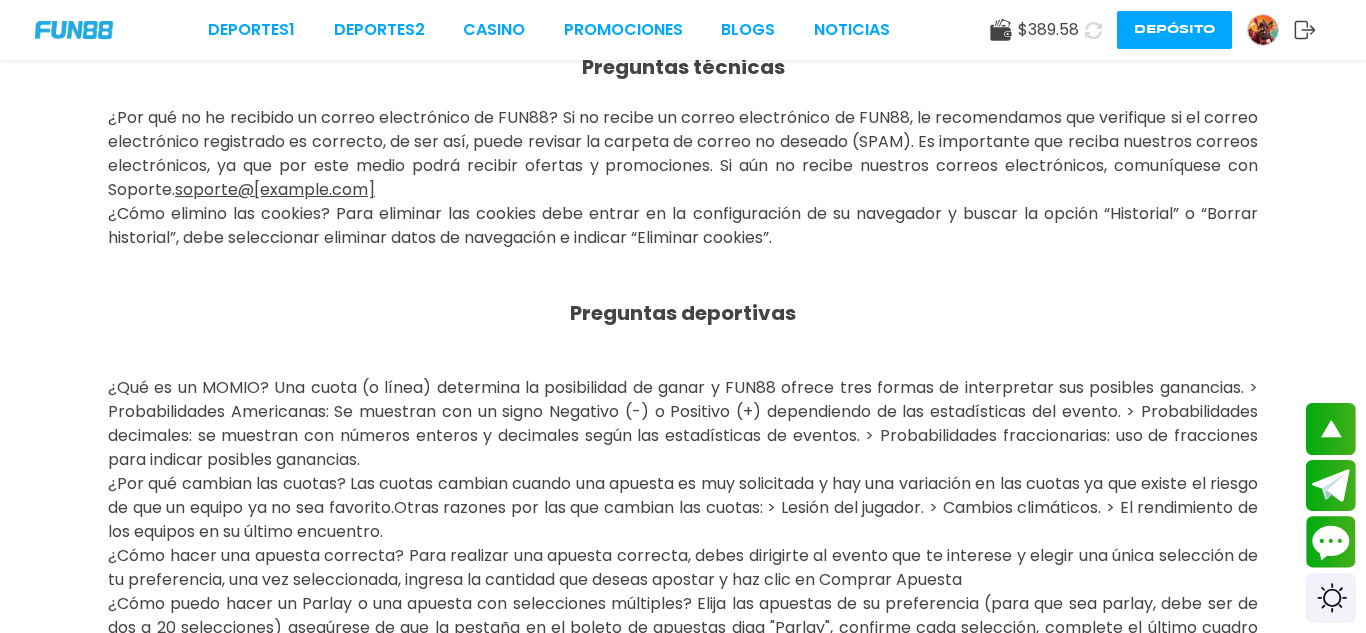 click on "soporte@[example.com]" at bounding box center [275, 189] 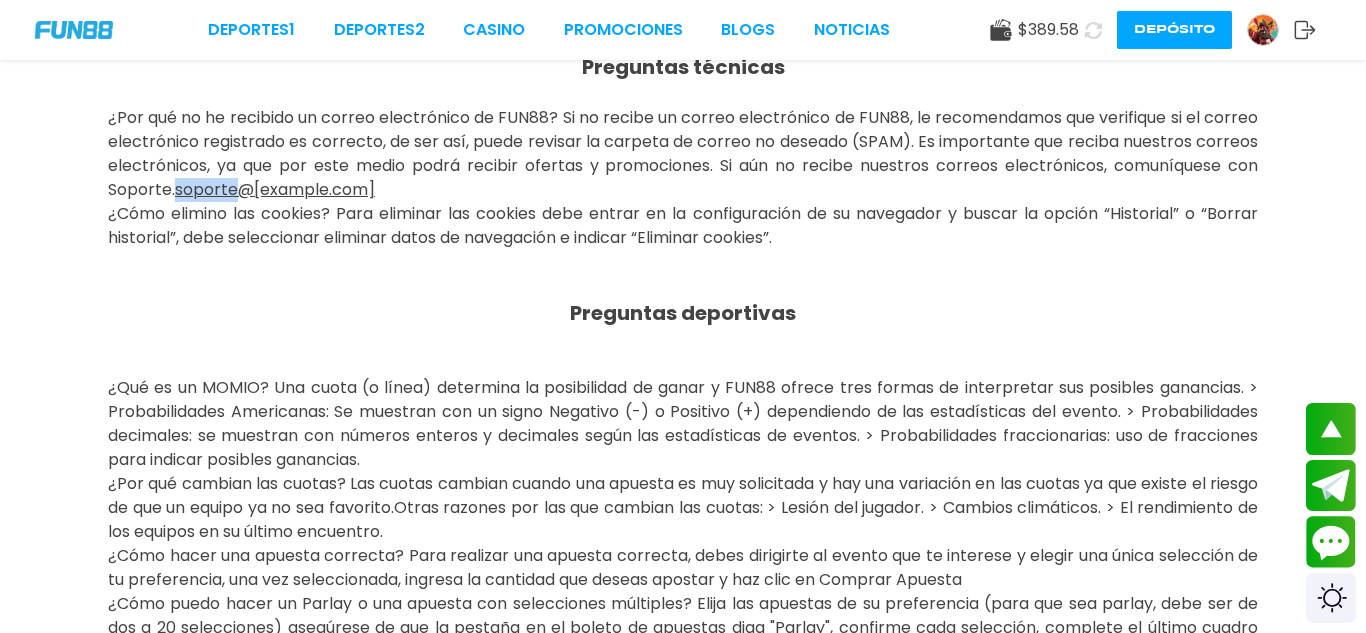 click on "Por qué no he recibido un correo electrónico de FUN88? Si no recibe un correo electrónico de FUN88, le recomendamos que verifique si el correo electrónico registrado es correcto, de ser así, puede revisar la carpeta de correo no deseado (SPAM). Es importante que reciba nuestros correos electrónicos, ya que por este medio podrá recibir ofertas y promociones. Si aún no recibe nuestros correos electrónicos, comuníquese con Soporte.  soporte@[example.com]" at bounding box center [683, 154] 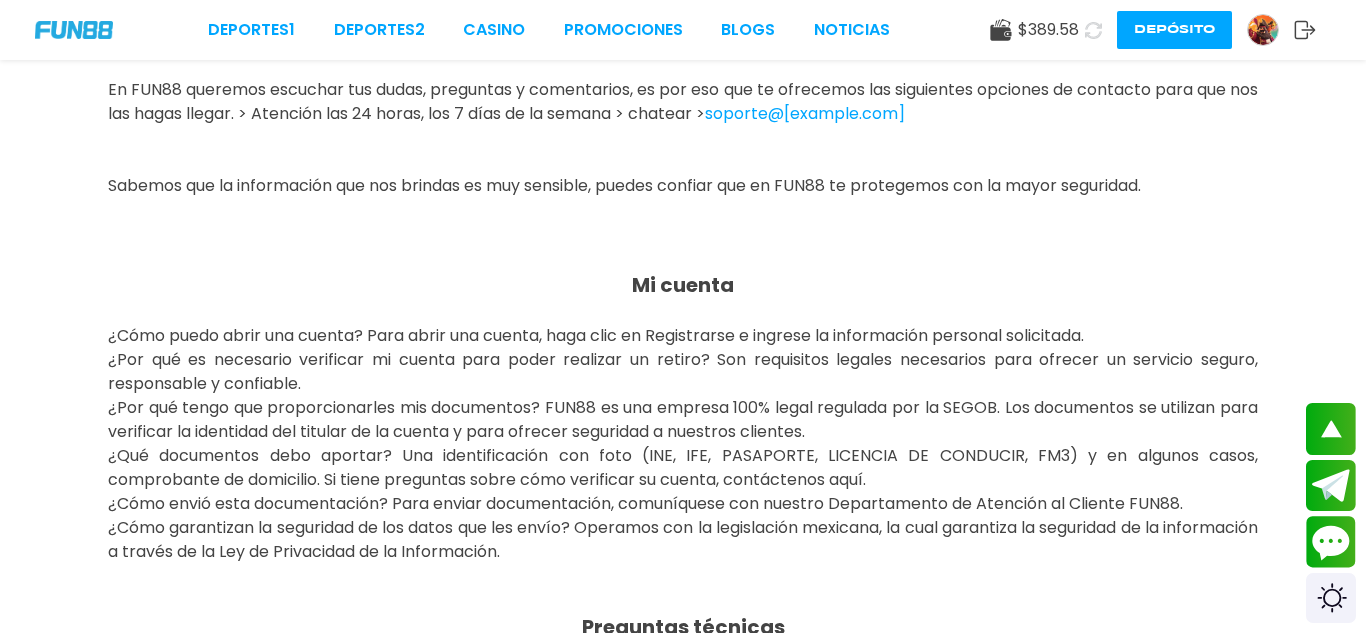 scroll, scrollTop: 1360, scrollLeft: 0, axis: vertical 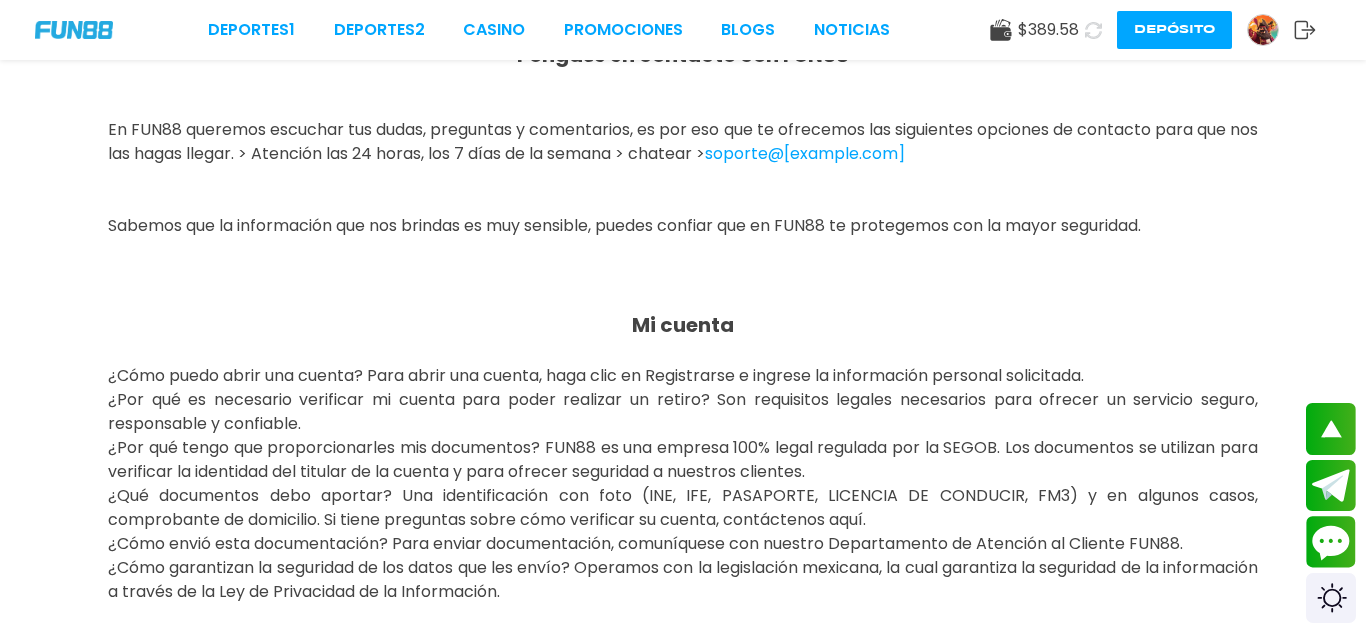 click on "soporte@[example.com]" at bounding box center (805, 153) 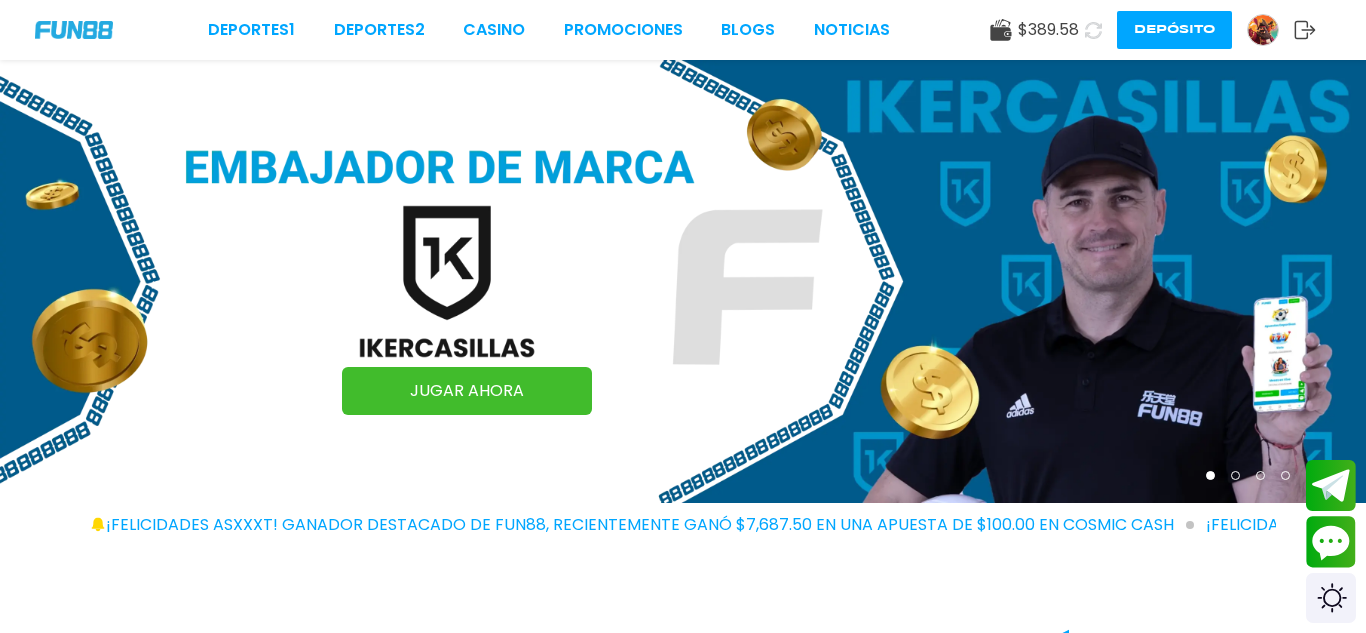 scroll, scrollTop: 0, scrollLeft: 0, axis: both 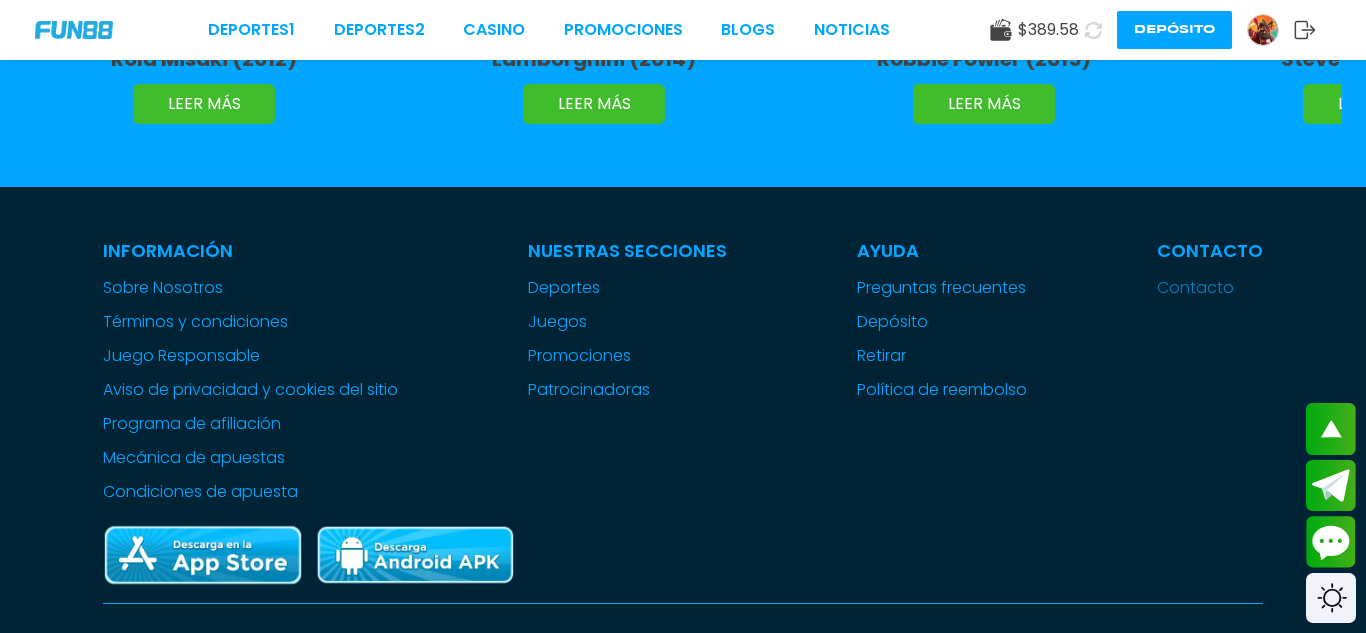 click on "Contacto" at bounding box center [1210, 288] 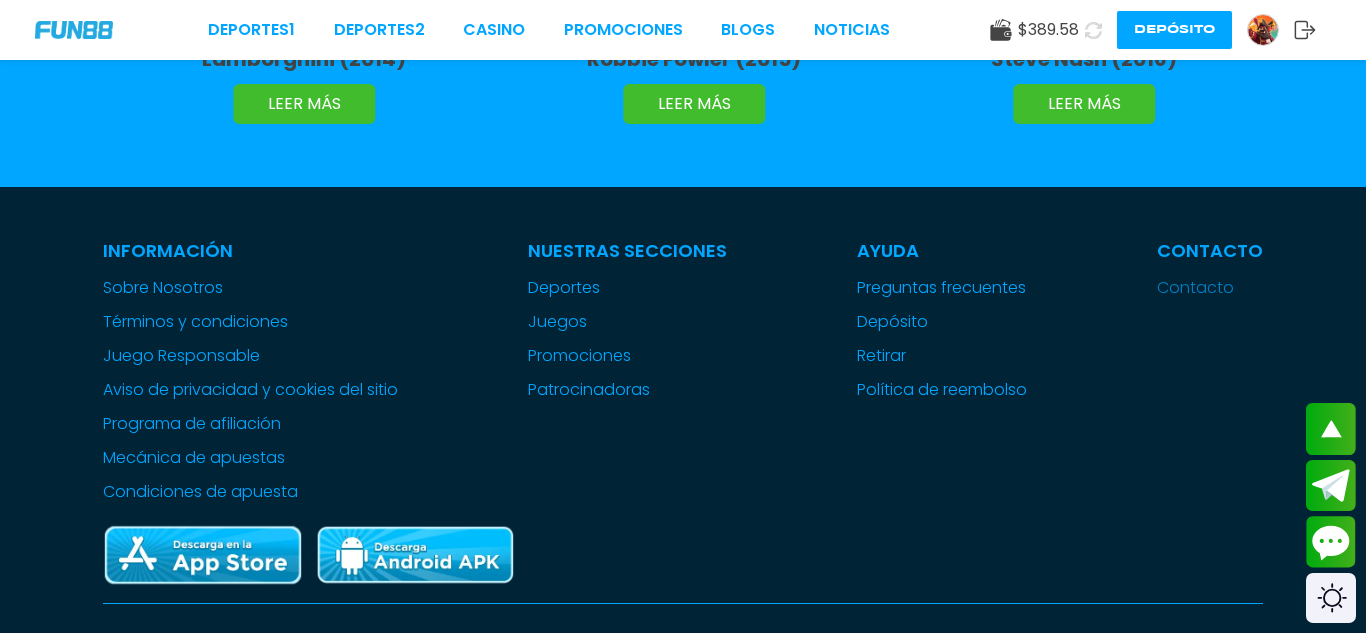 scroll, scrollTop: 0, scrollLeft: 0, axis: both 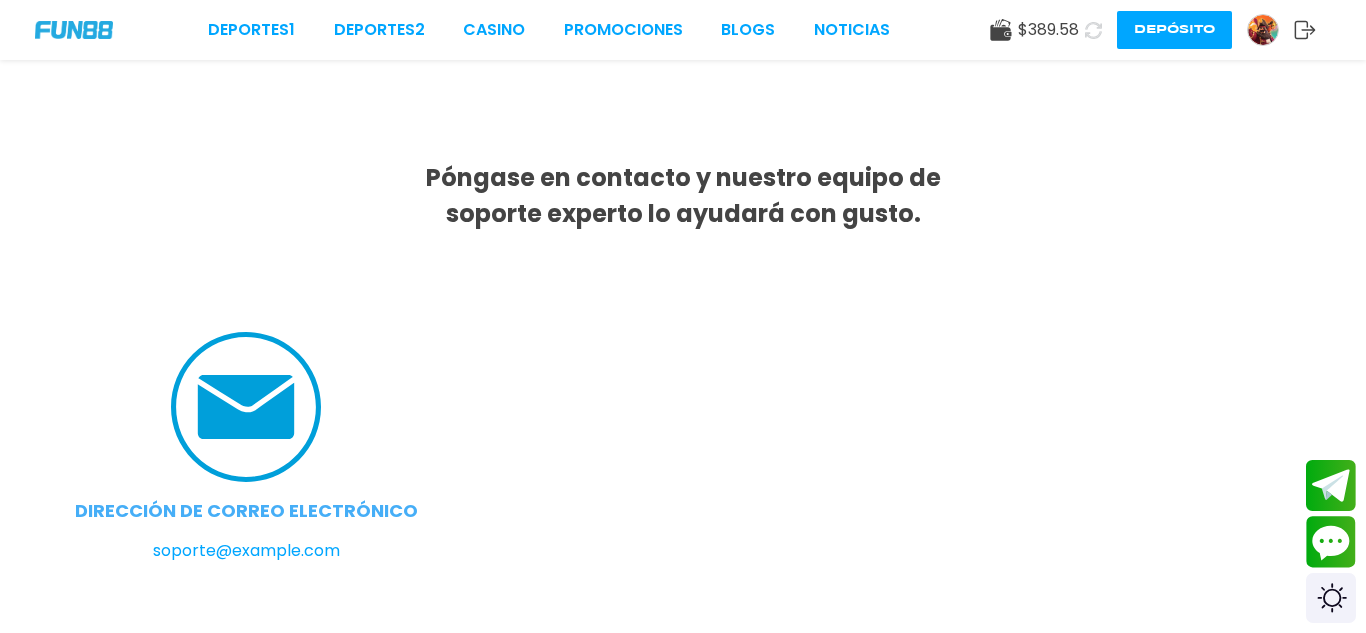 click on "soporte@fun88.mx" at bounding box center (246, 551) 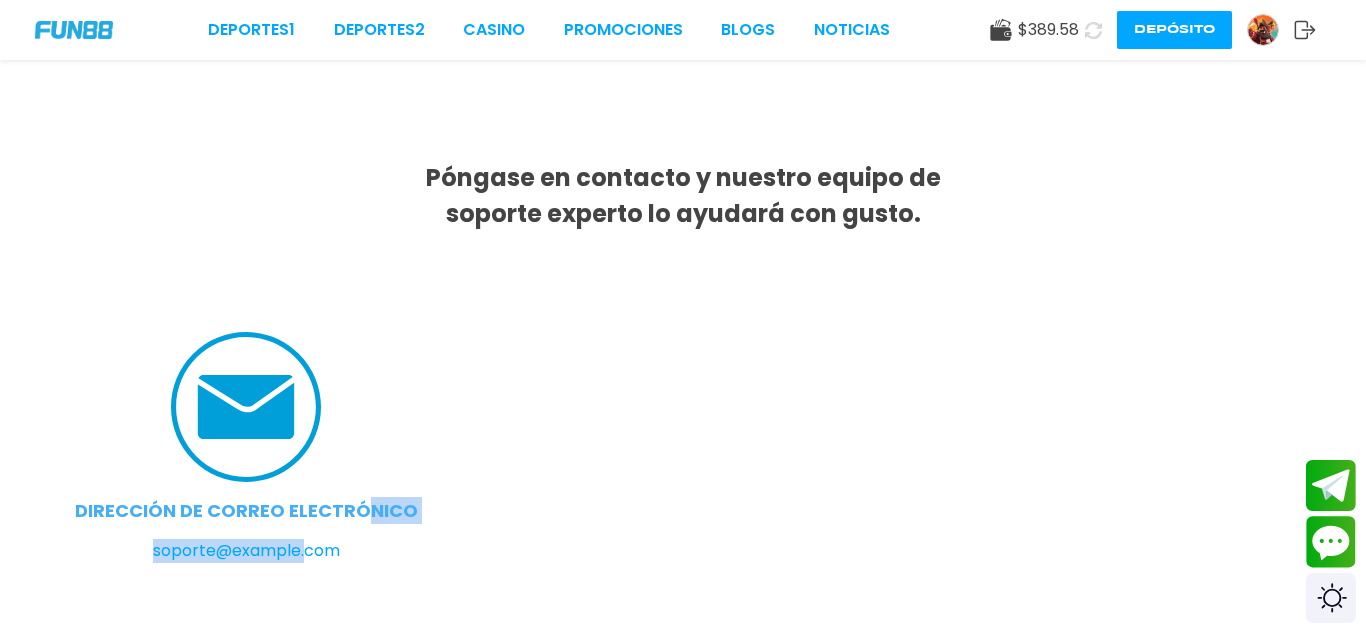 drag, startPoint x: 363, startPoint y: 540, endPoint x: 328, endPoint y: 554, distance: 37.696156 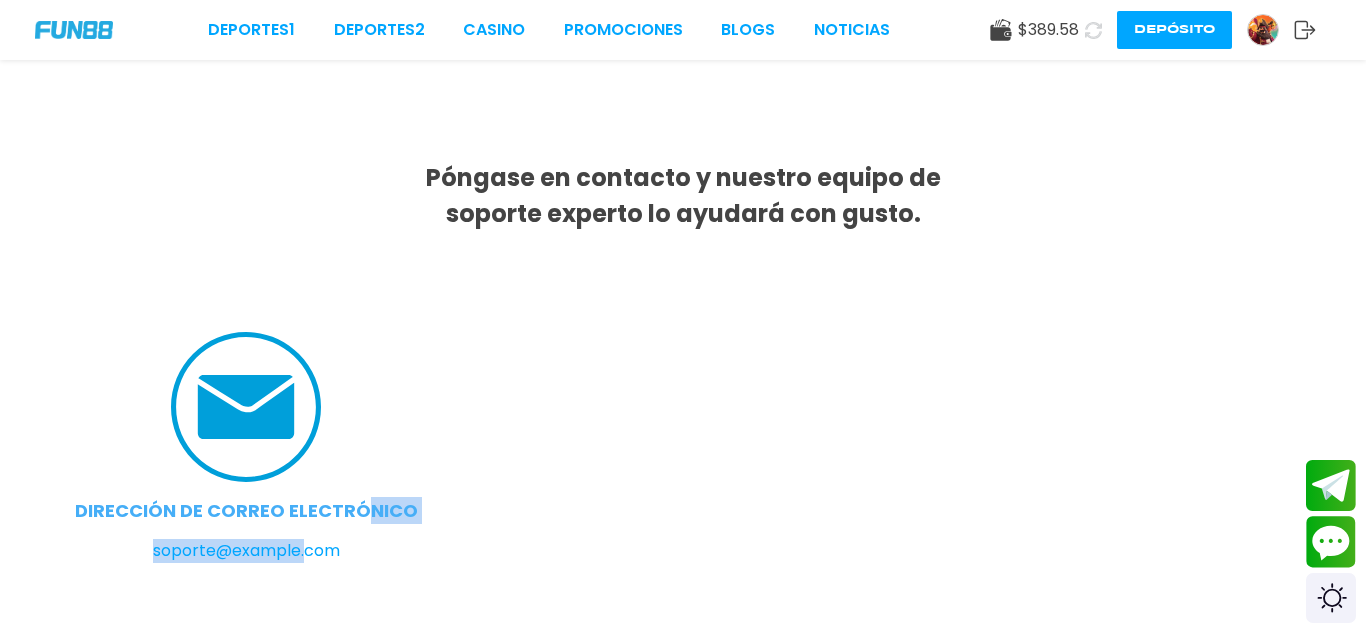 click on "DIRECCIÓN DE CORREO ELECTRÓNICO soporte@fun88.mx" at bounding box center (246, 450) 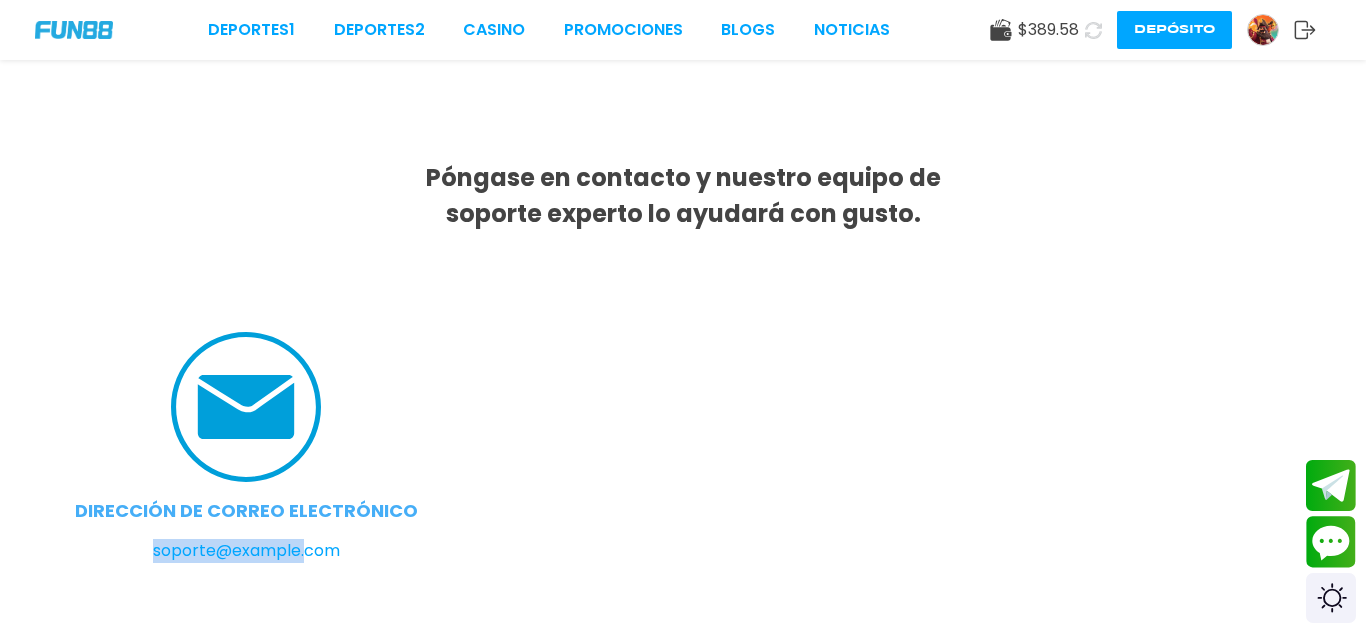 drag, startPoint x: 328, startPoint y: 554, endPoint x: 171, endPoint y: 566, distance: 157.45793 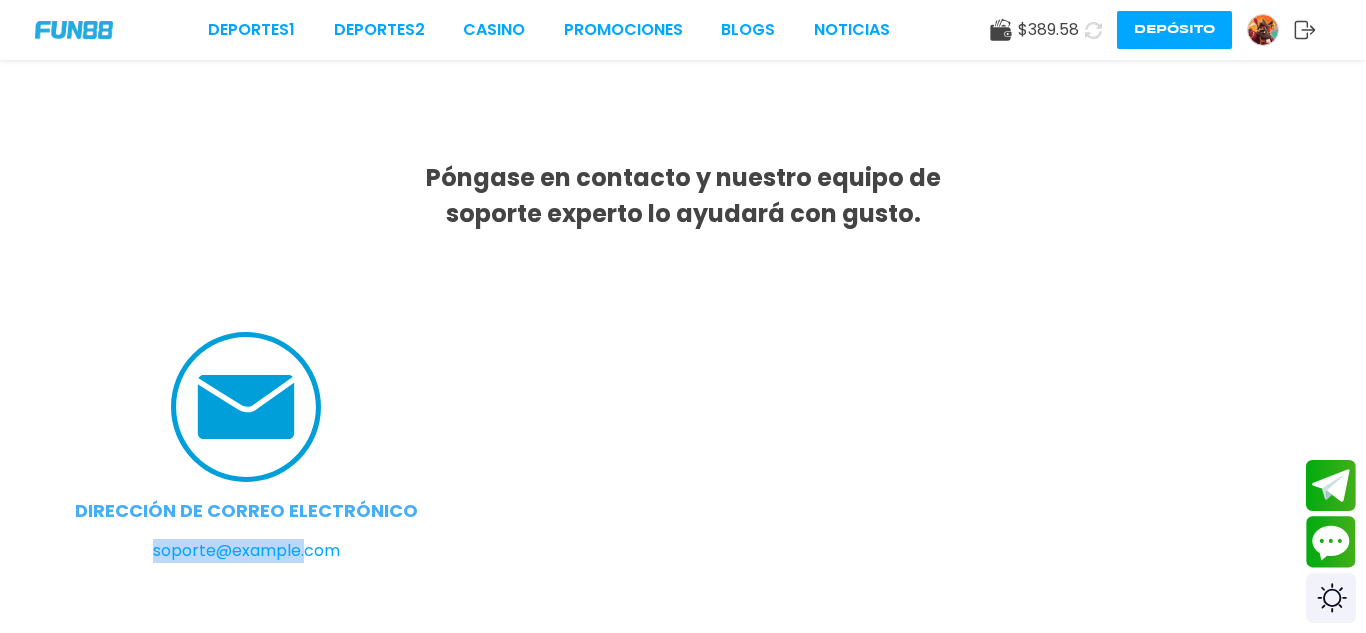 click on "DIRECCIÓN DE CORREO ELECTRÓNICO soporte@fun88.mx" at bounding box center (246, 450) 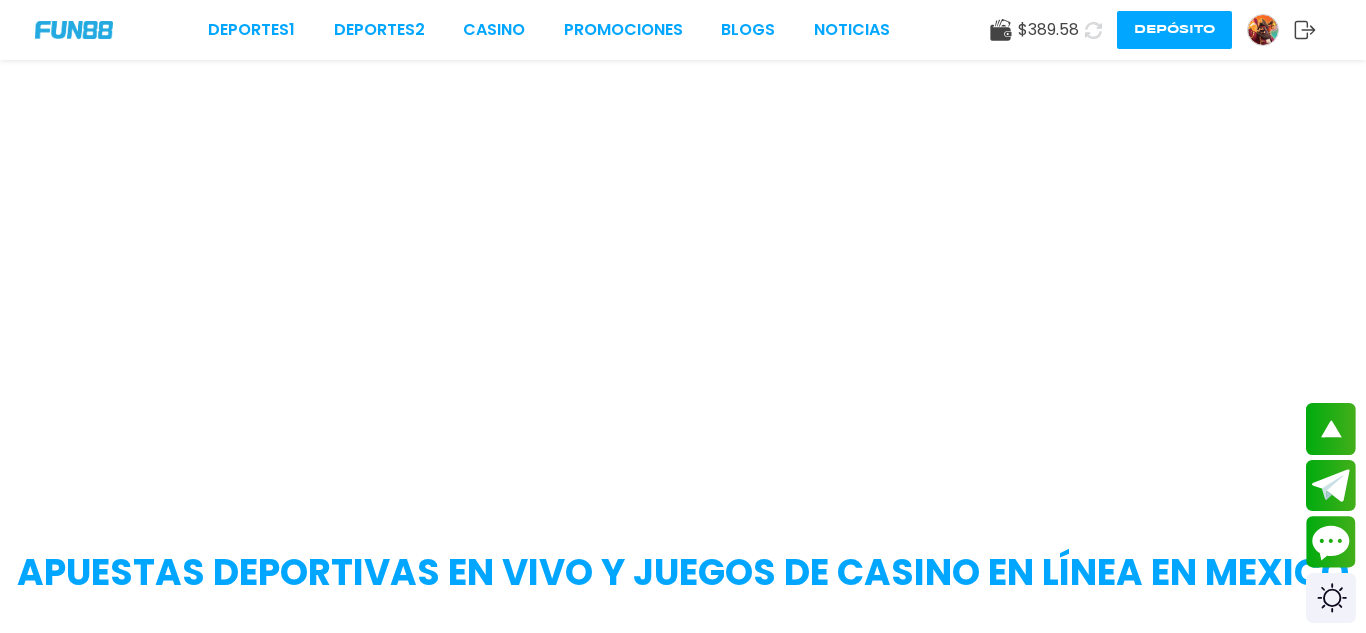 scroll, scrollTop: 0, scrollLeft: 0, axis: both 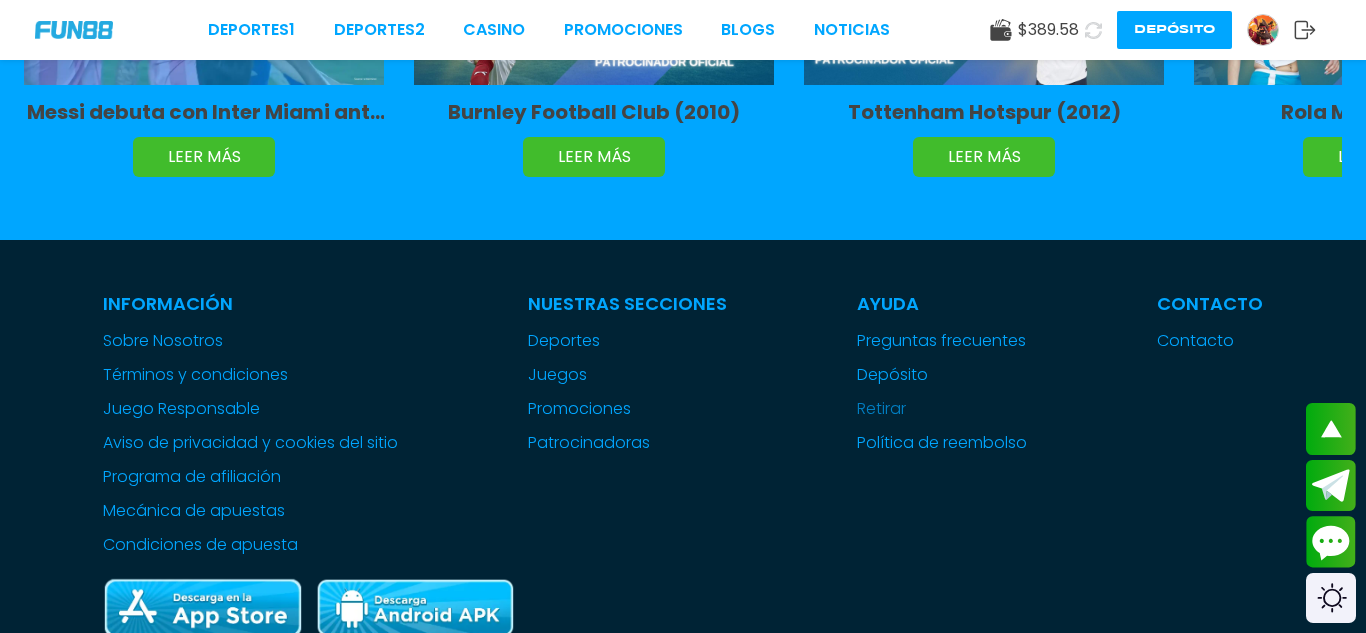 click on "Retirar" at bounding box center [942, 409] 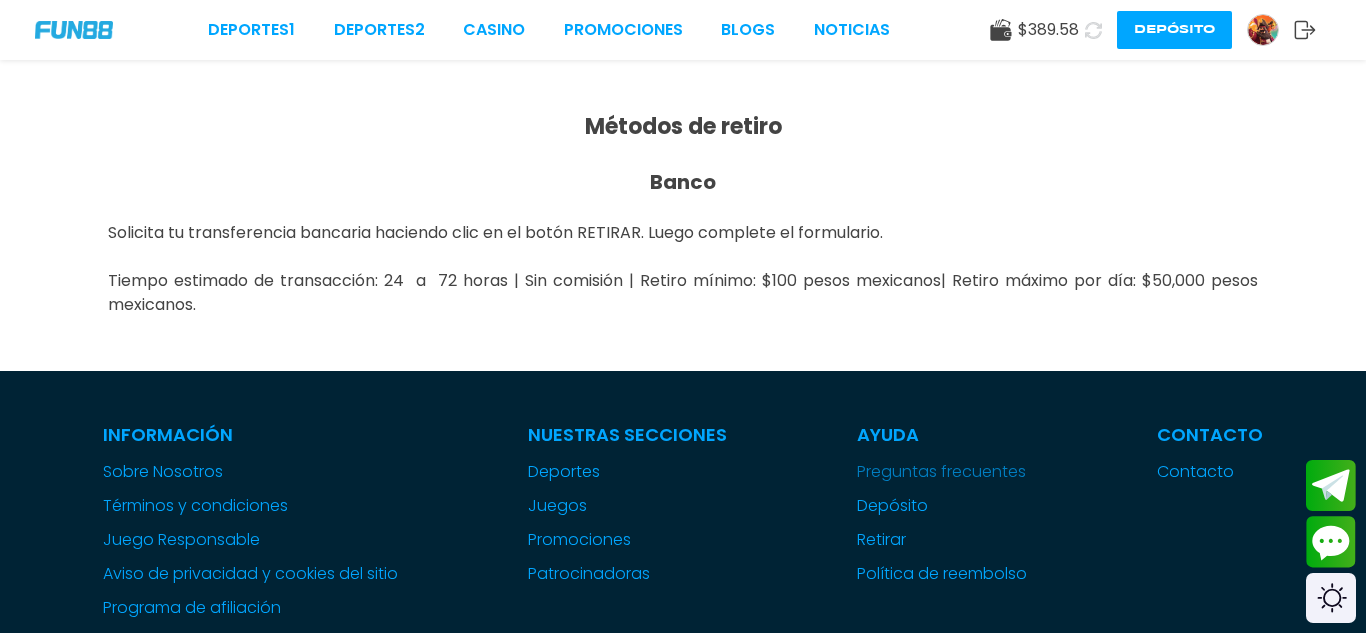click on "Preguntas frecuentes" at bounding box center (942, 472) 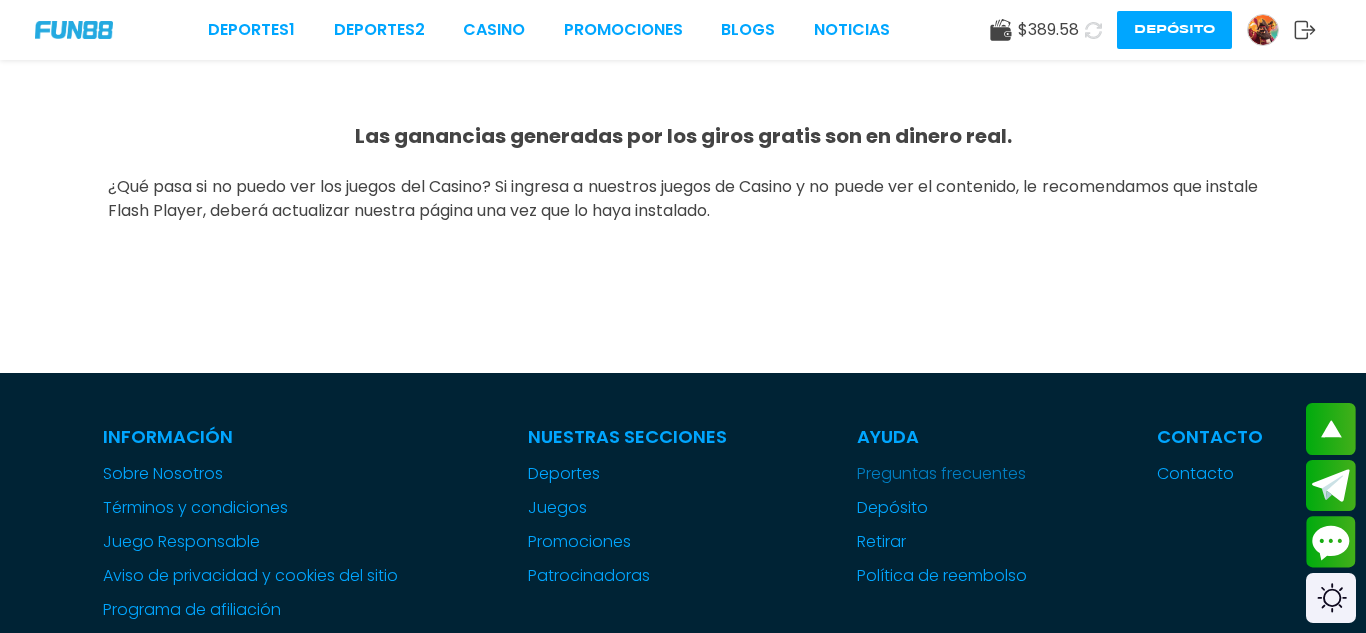 scroll, scrollTop: 3200, scrollLeft: 0, axis: vertical 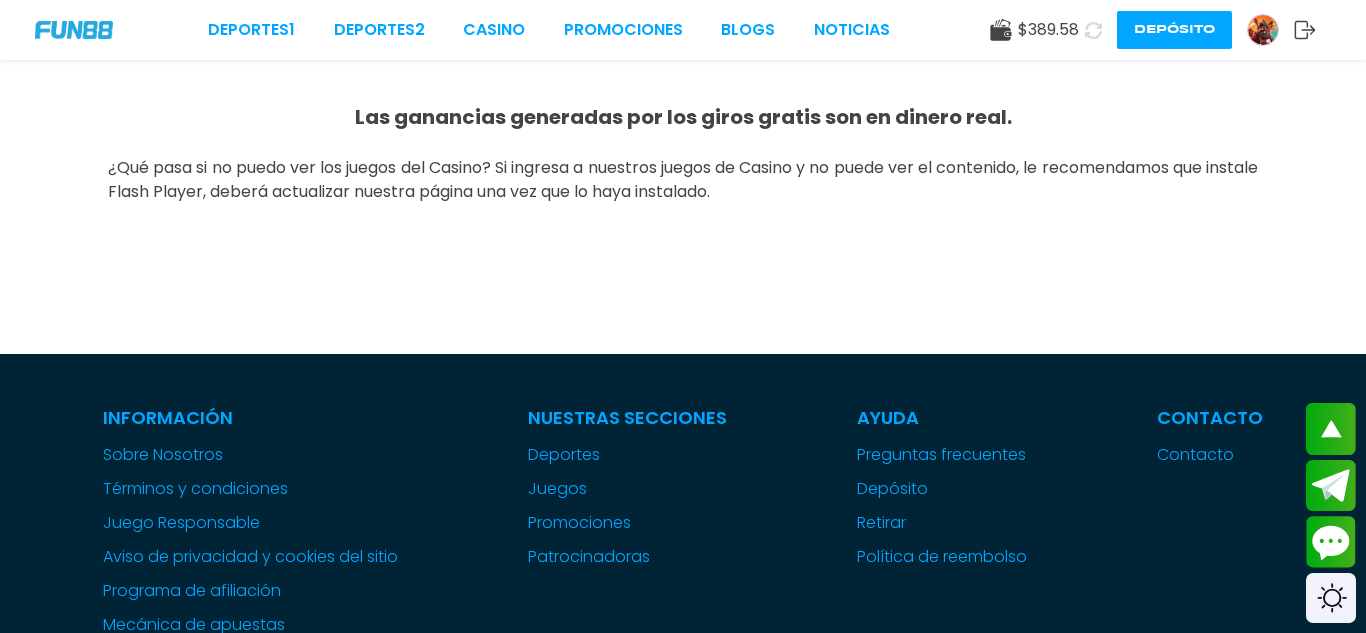 click at bounding box center [89, 29] 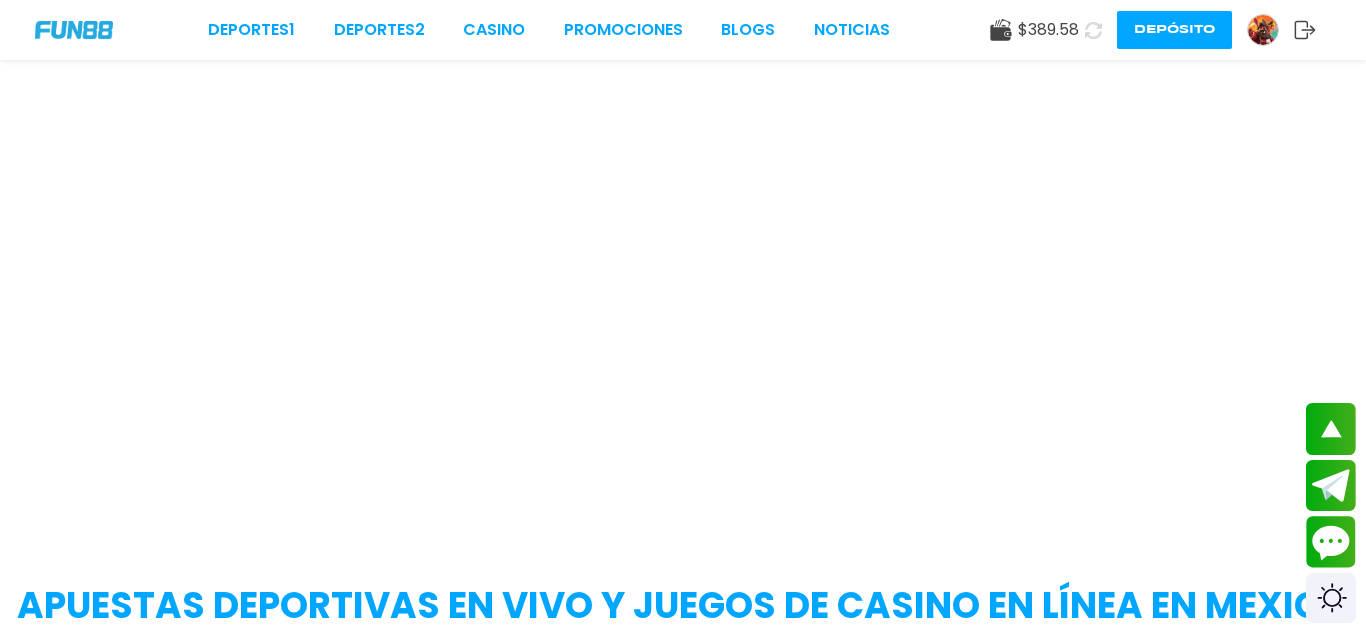 scroll, scrollTop: 0, scrollLeft: 0, axis: both 